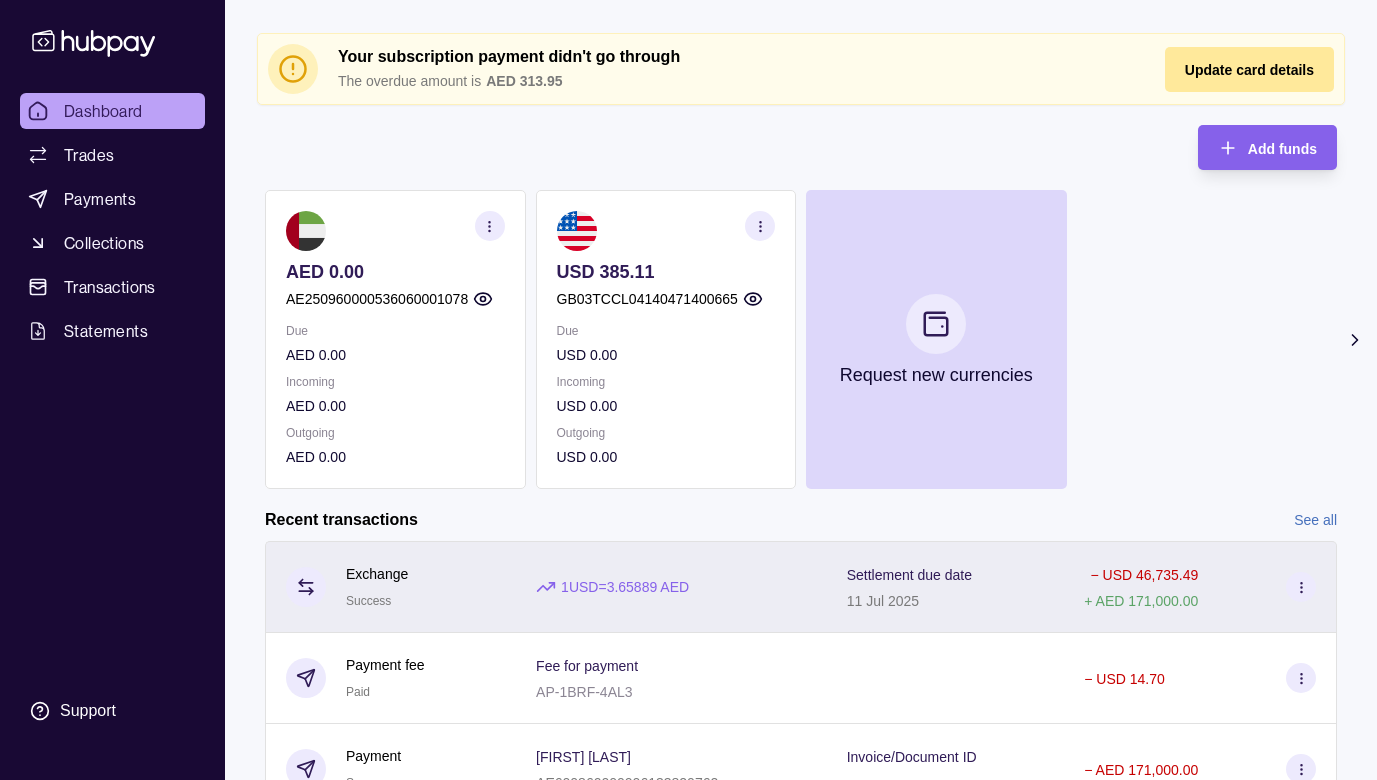 scroll, scrollTop: 159, scrollLeft: 0, axis: vertical 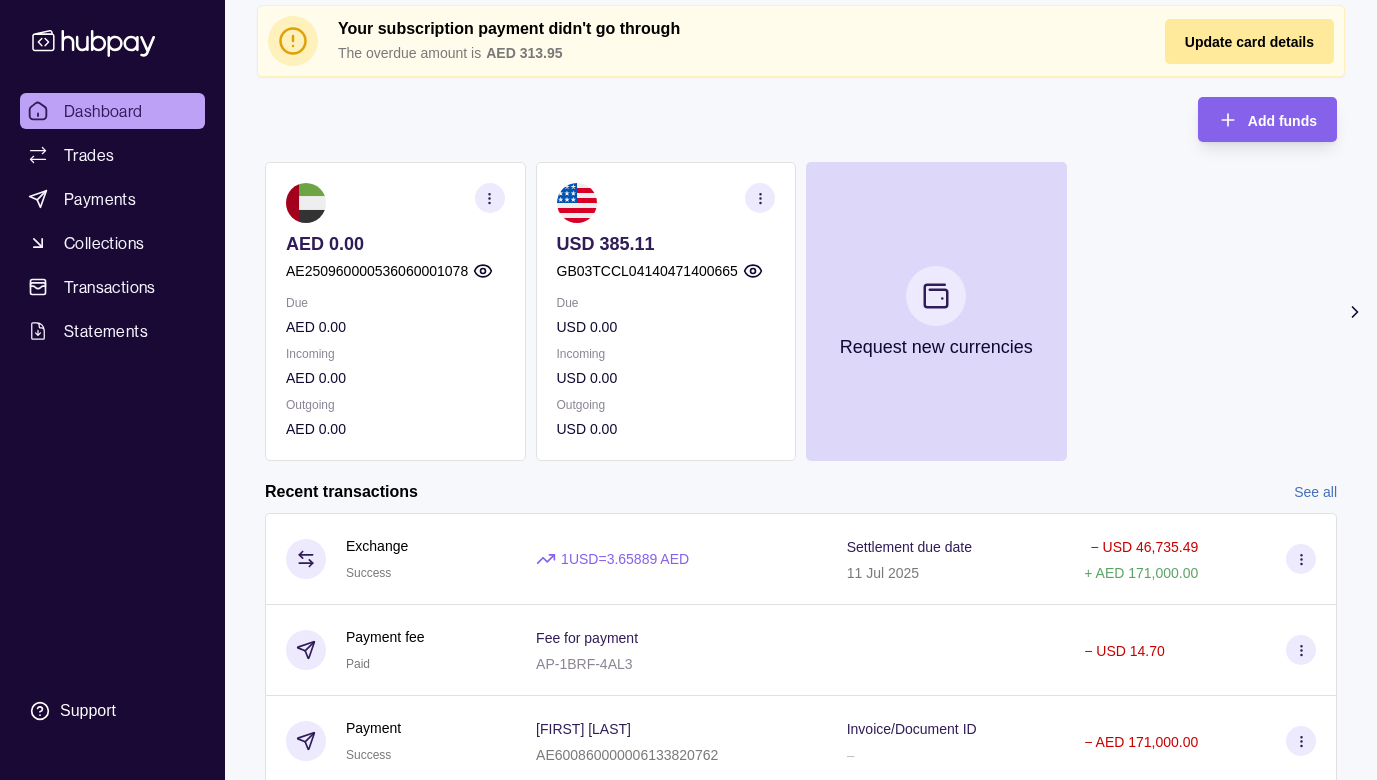 click on "Outgoing" at bounding box center (666, 405) 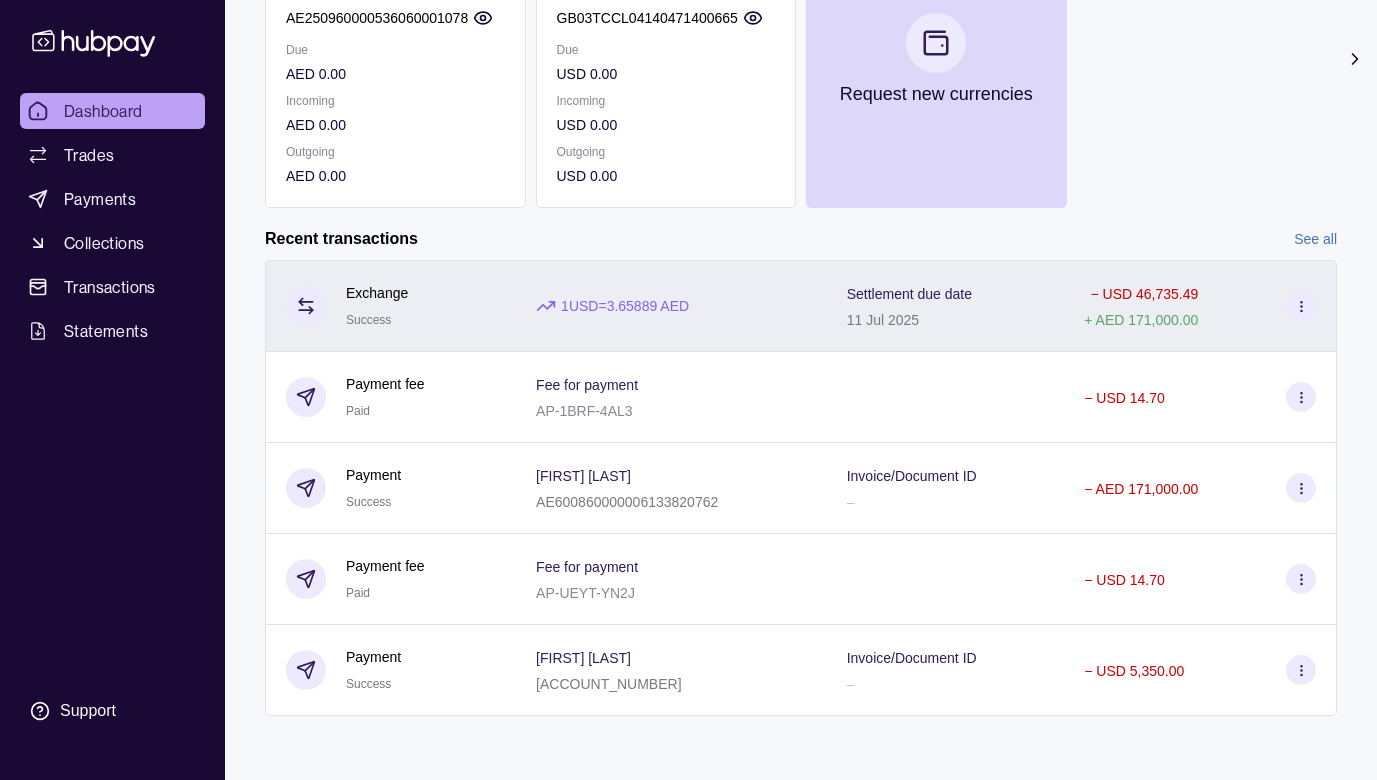 scroll, scrollTop: 412, scrollLeft: 0, axis: vertical 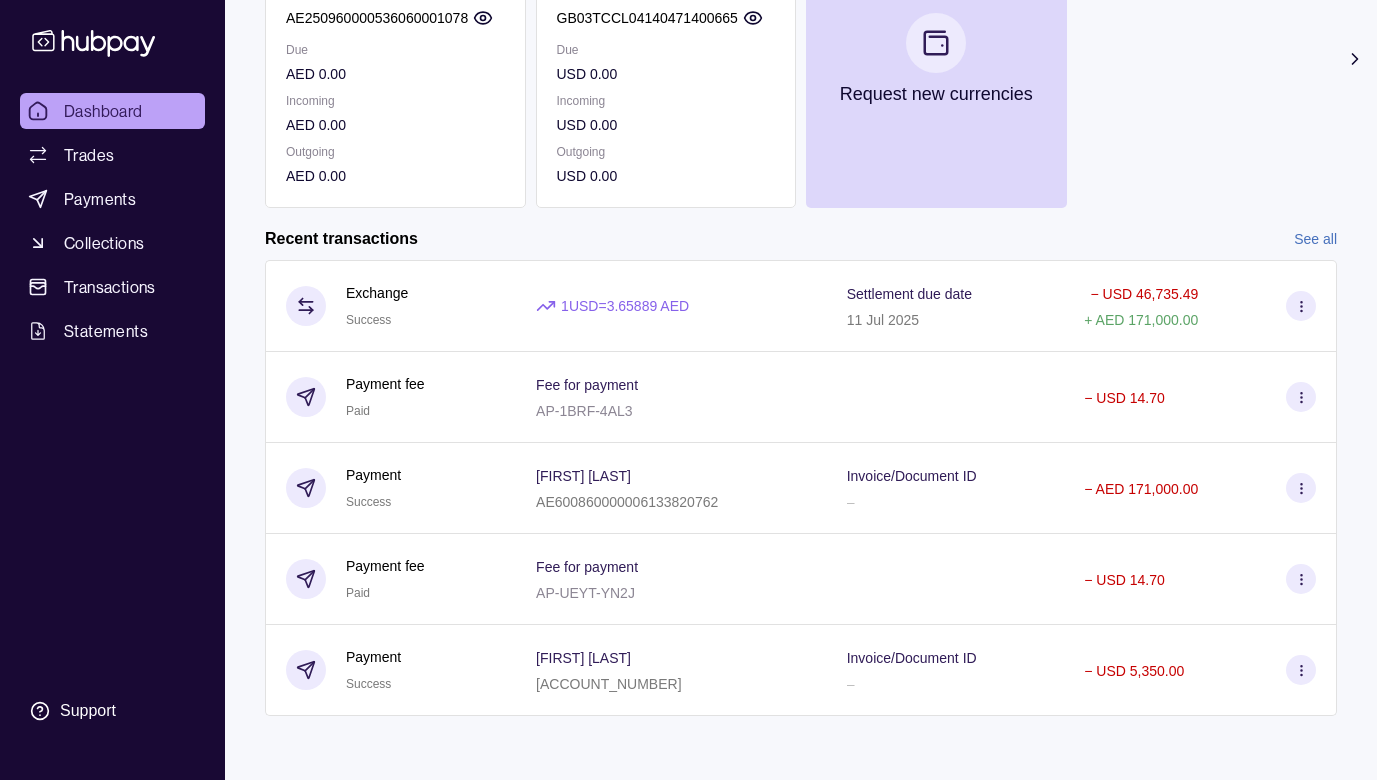 click on "See all" at bounding box center [1315, 239] 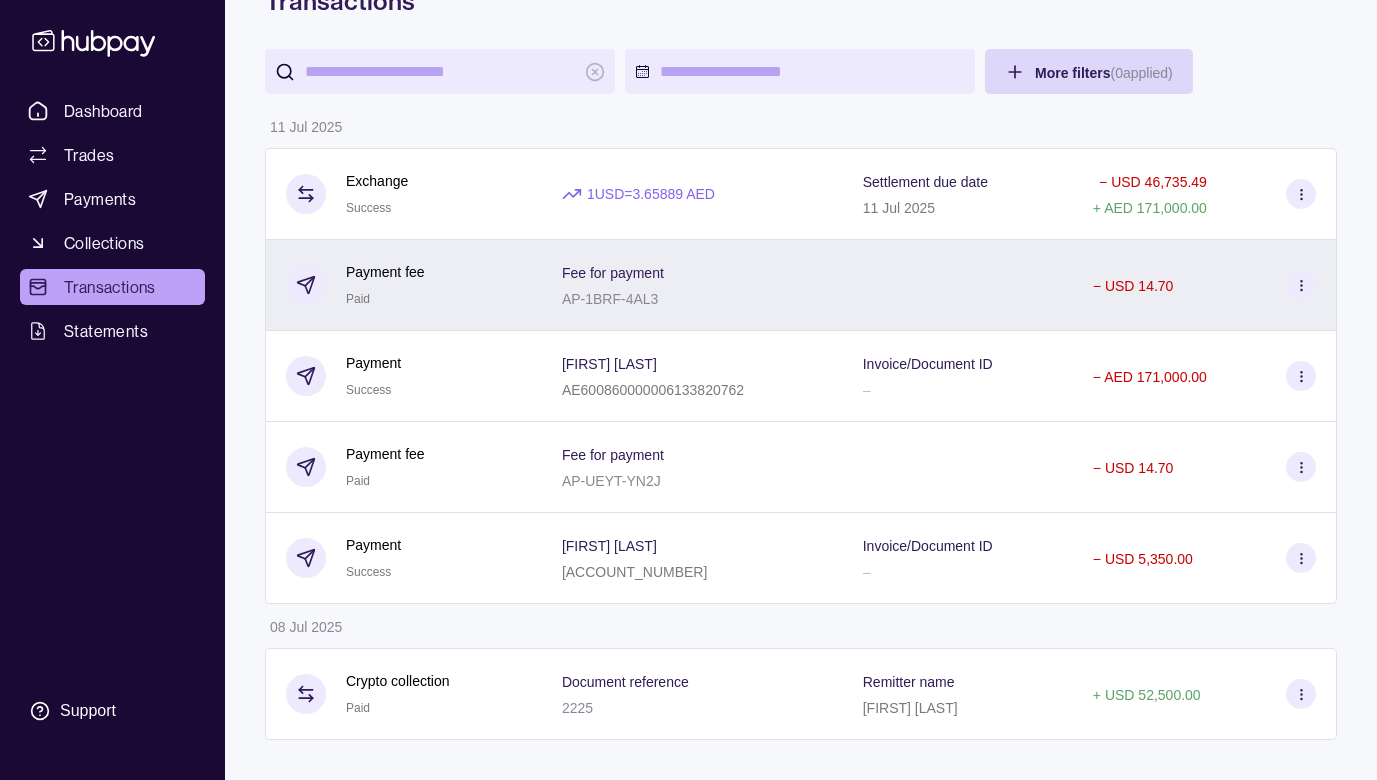 scroll, scrollTop: 115, scrollLeft: 0, axis: vertical 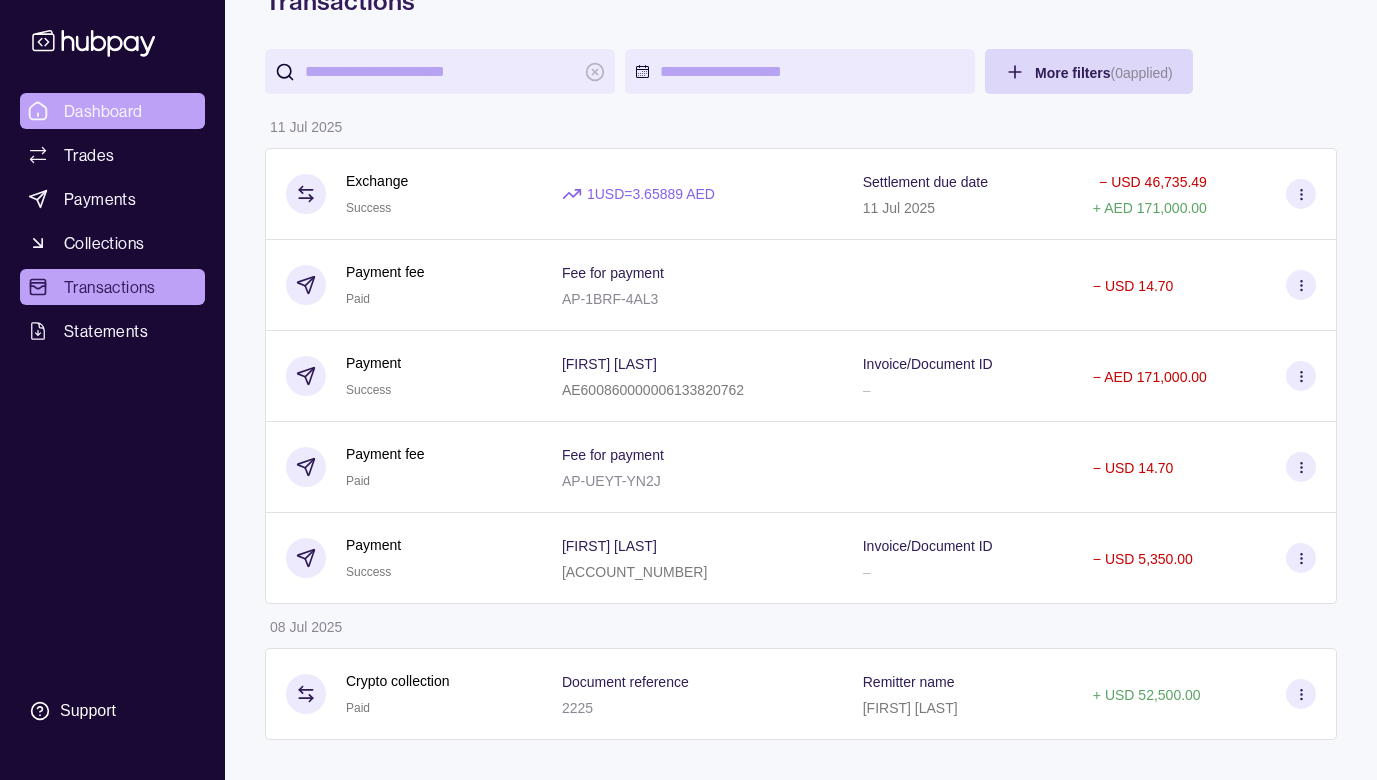 click on "Dashboard" at bounding box center (112, 111) 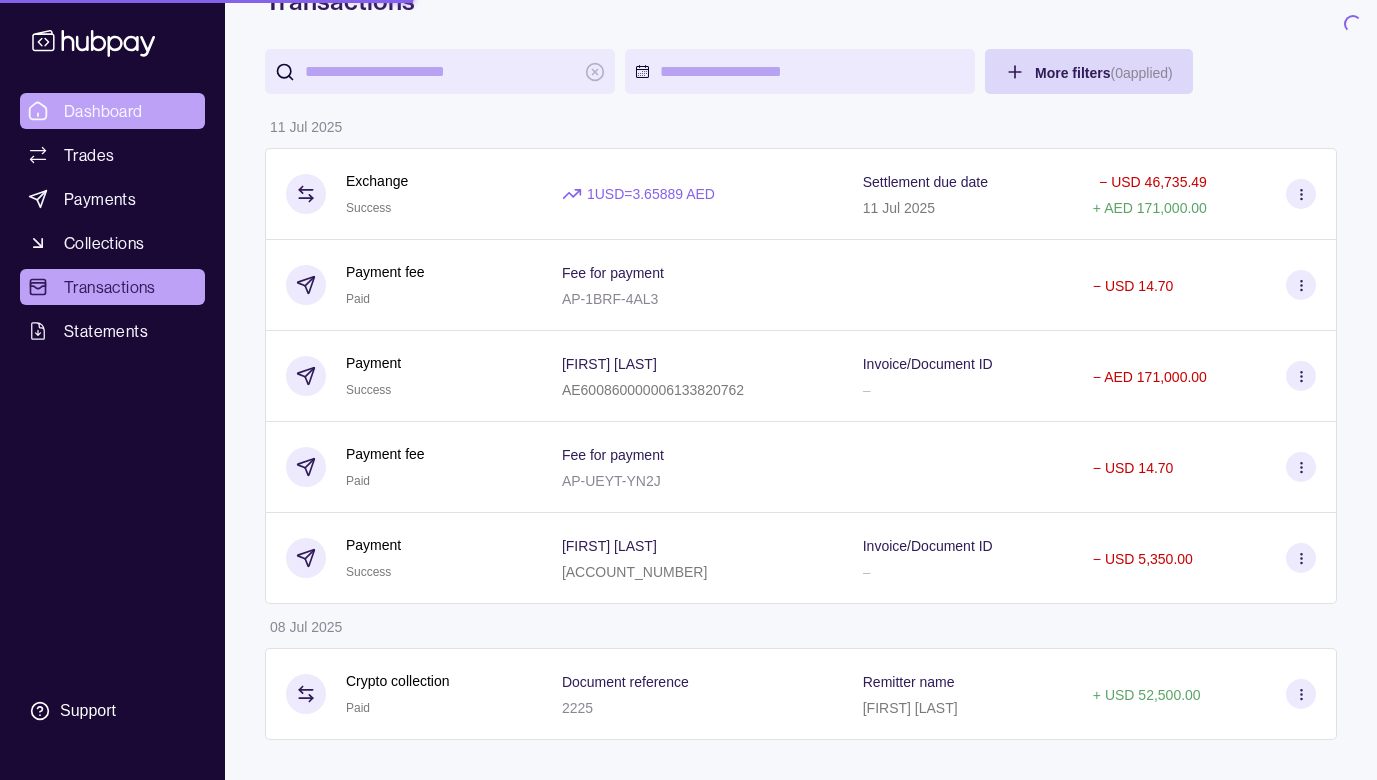 scroll, scrollTop: 0, scrollLeft: 0, axis: both 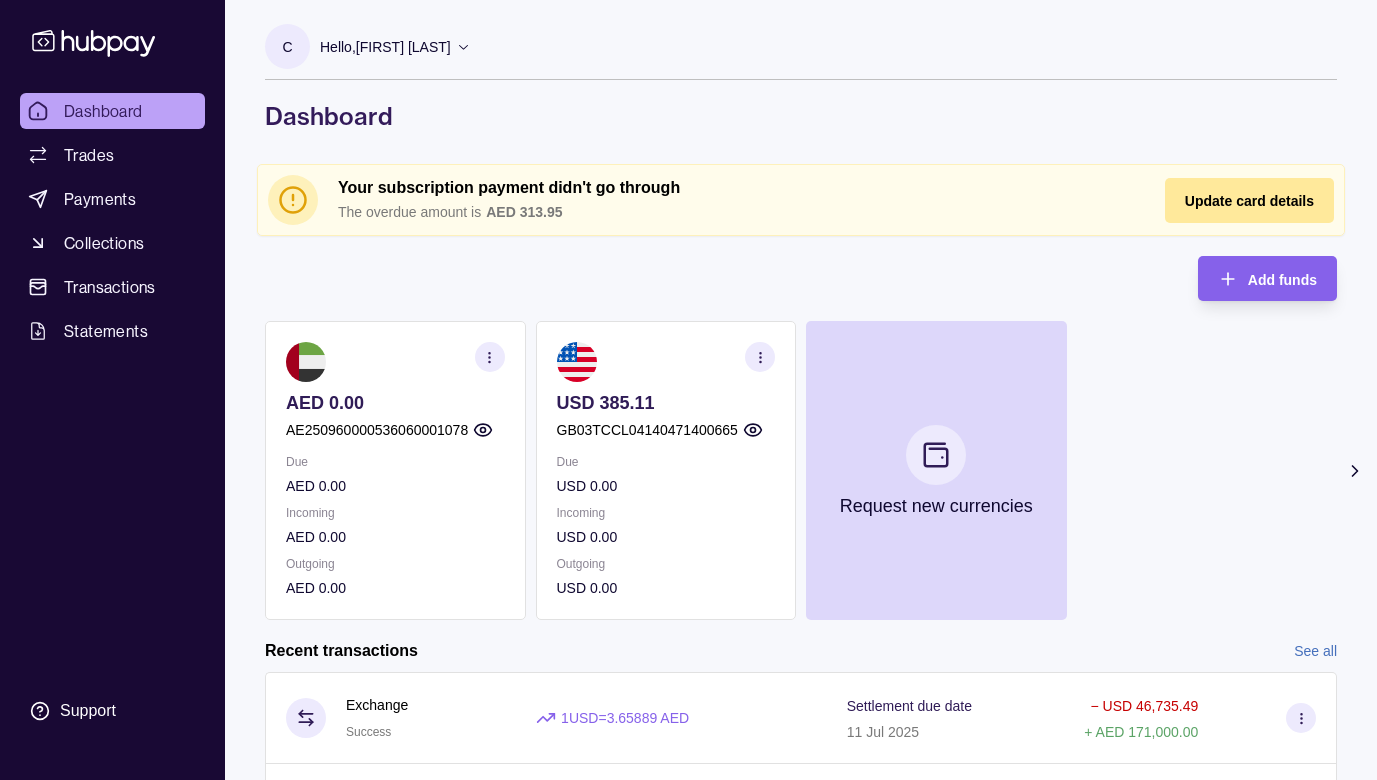 click on "USD 385.11" at bounding box center (666, 403) 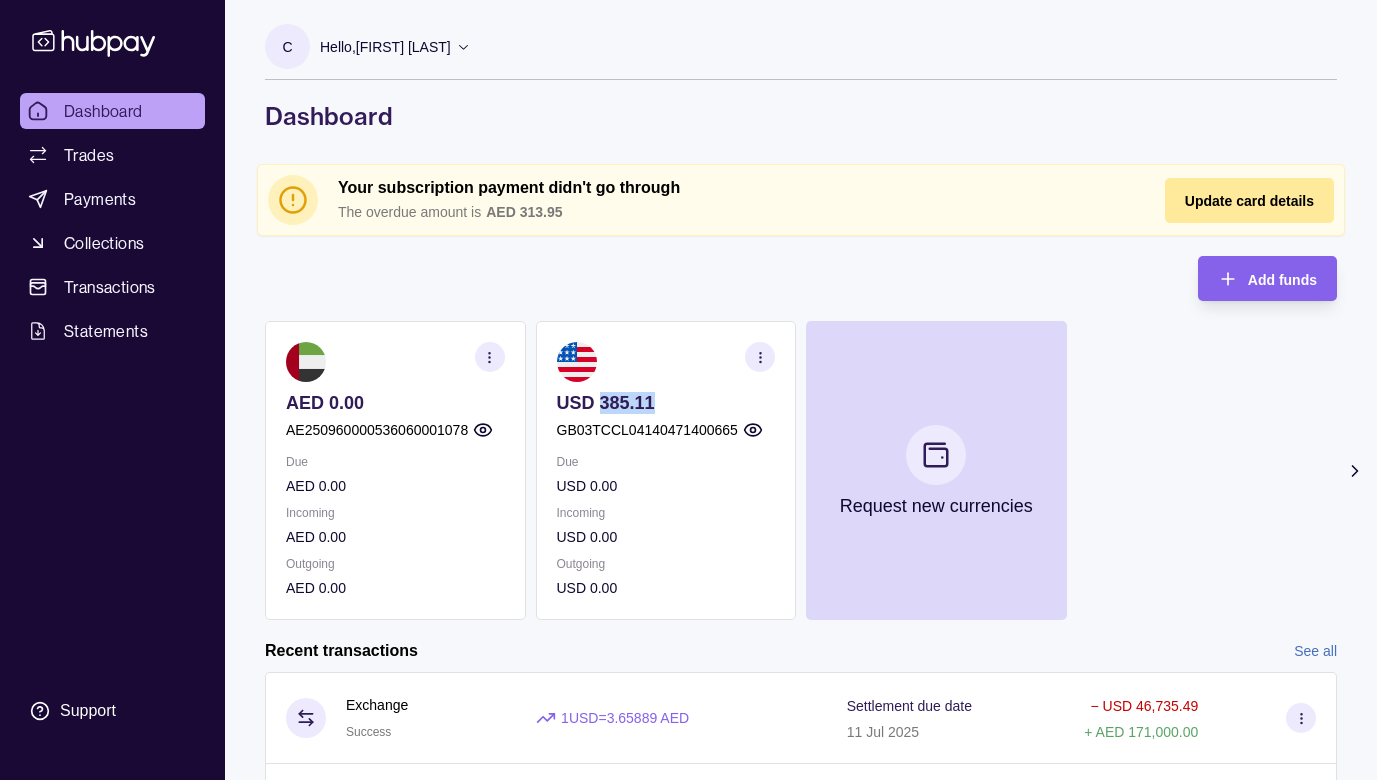 click on "Due" at bounding box center [666, 462] 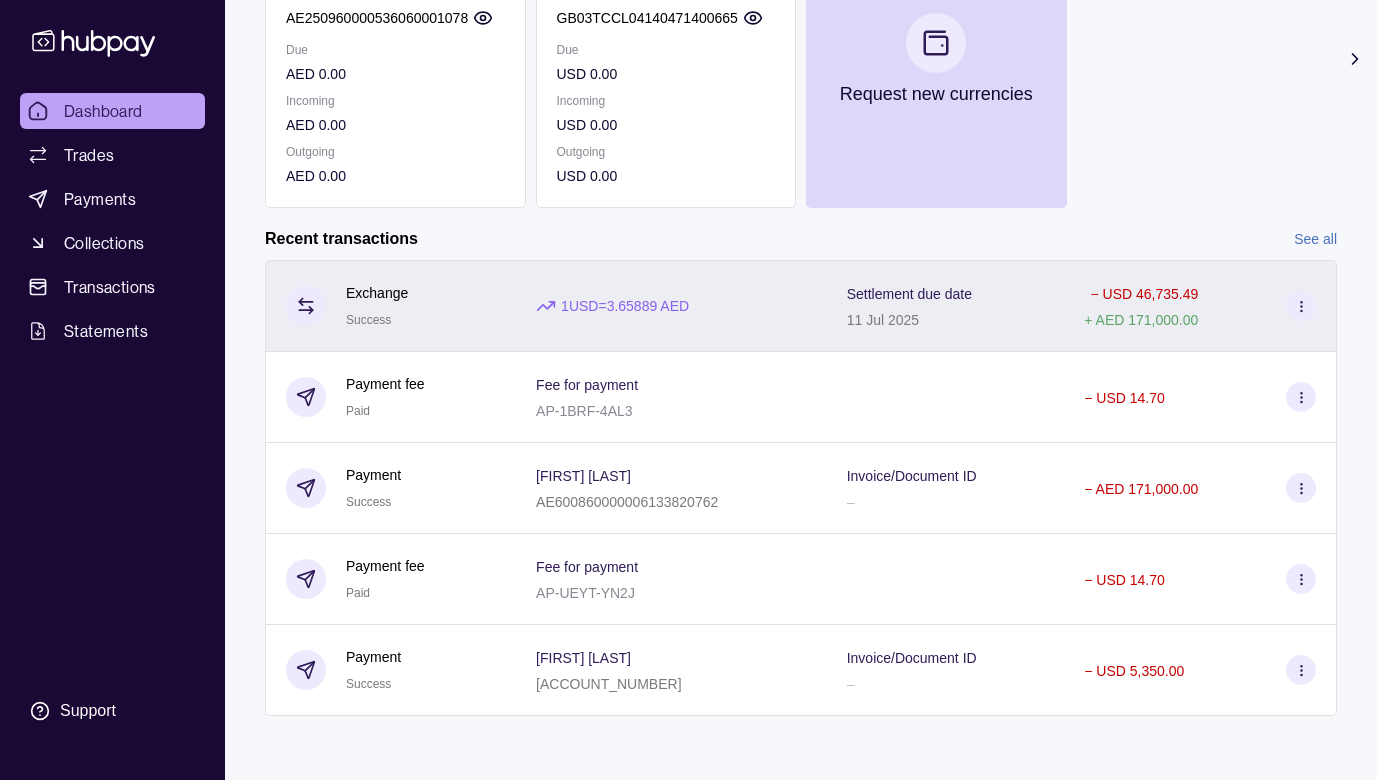 scroll, scrollTop: 412, scrollLeft: 0, axis: vertical 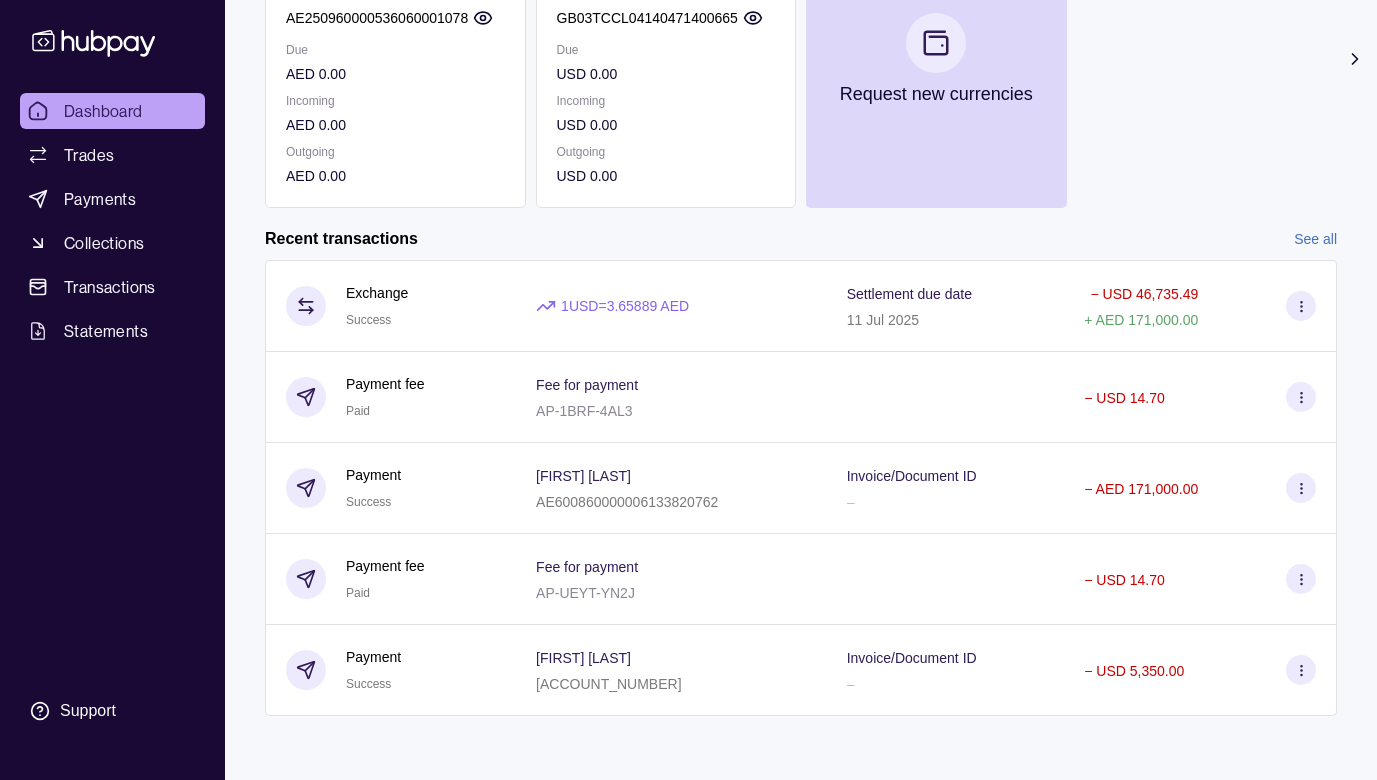 click on "See all" at bounding box center [1315, 239] 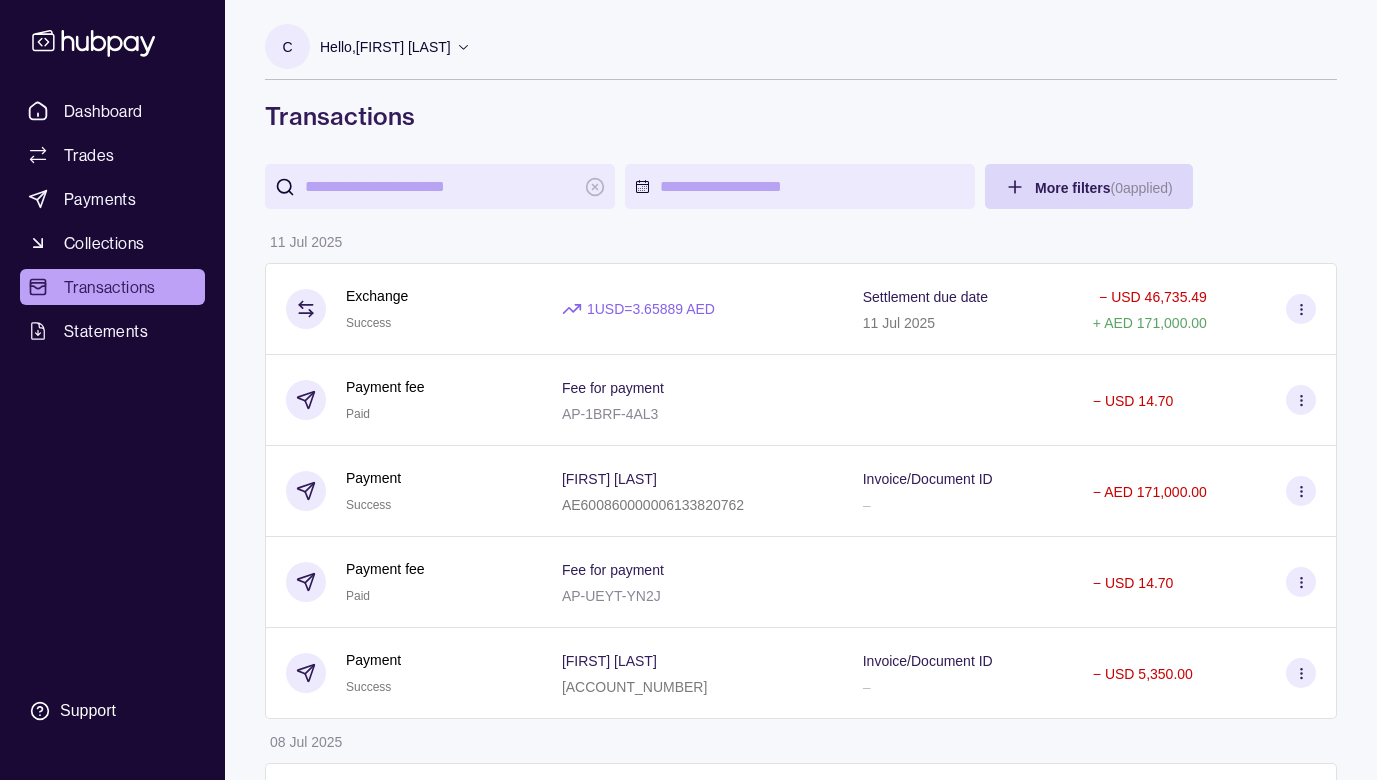scroll, scrollTop: 0, scrollLeft: 0, axis: both 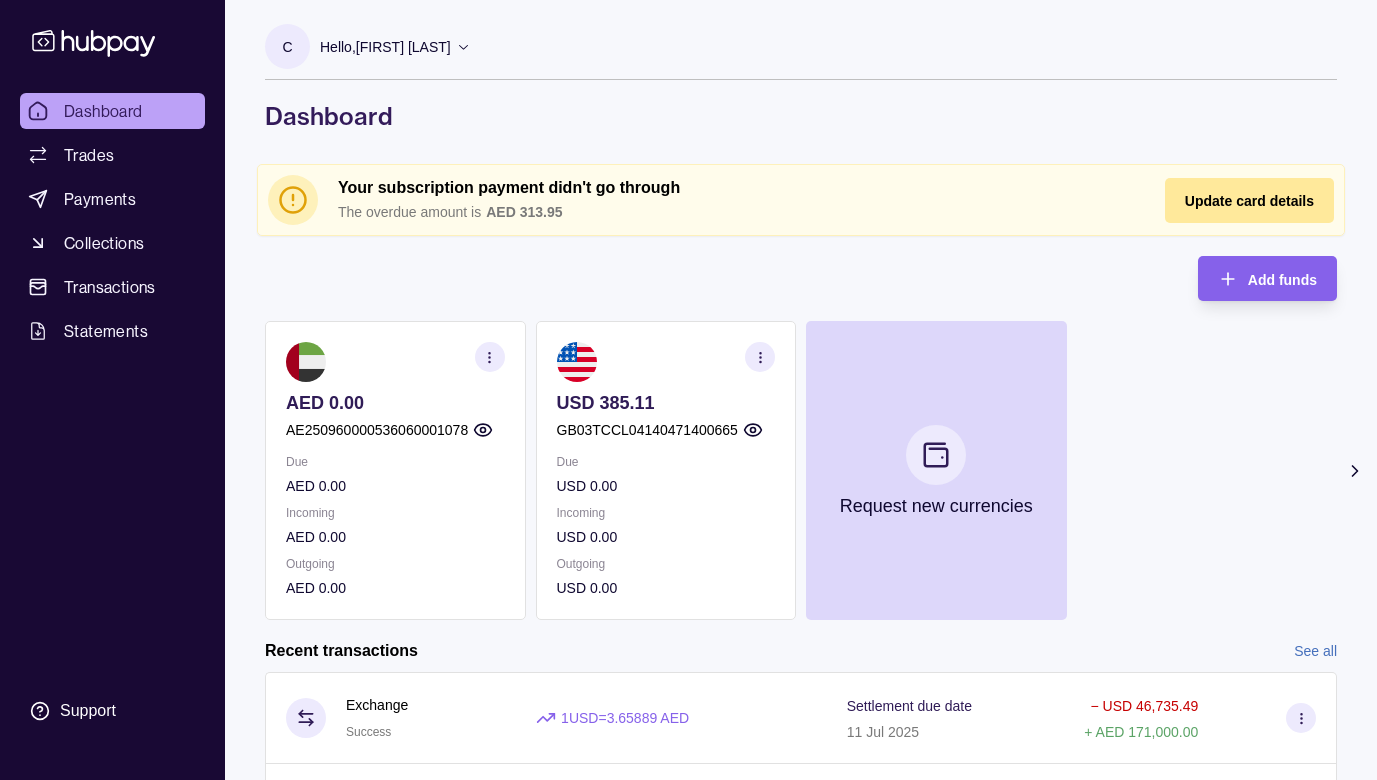 click at bounding box center (760, 357) 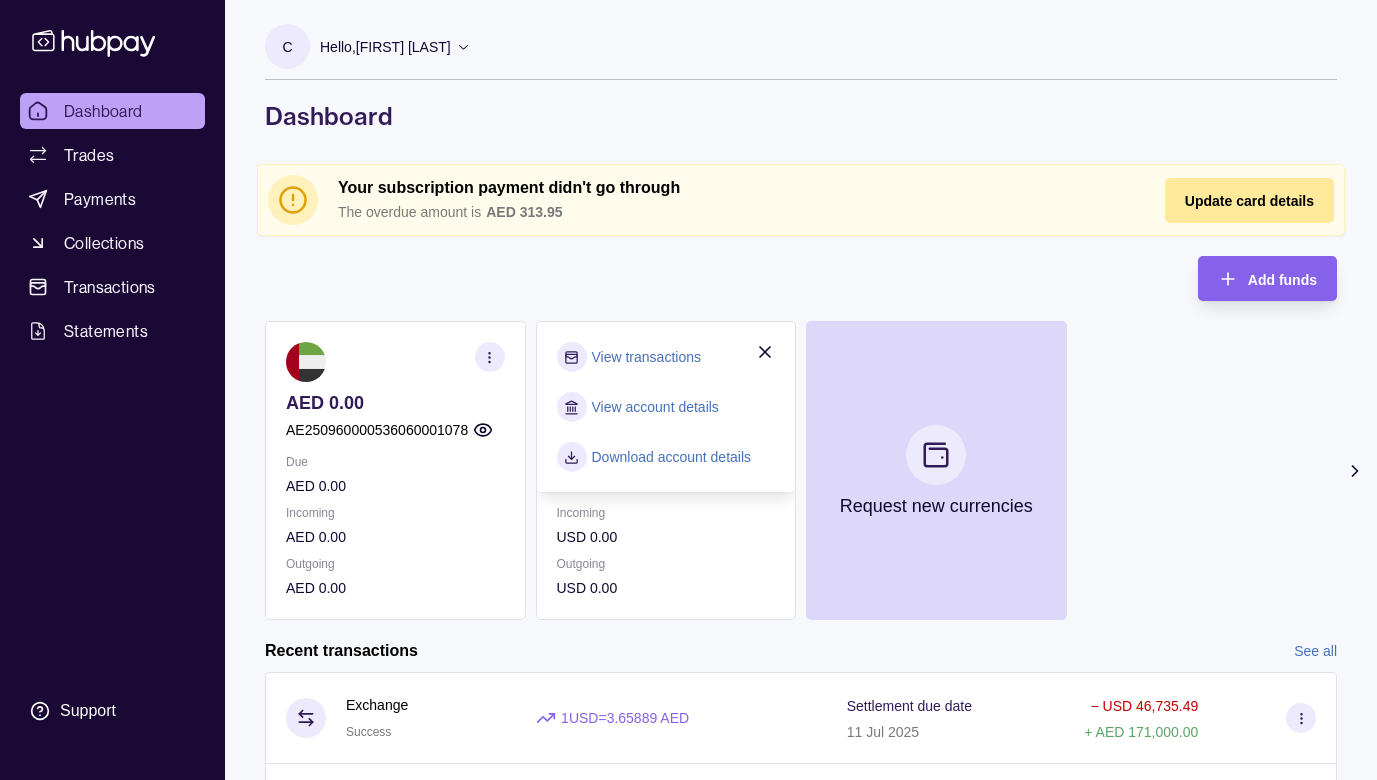 click on "Add funds AED 0.00 AE250960000536060001078 Due AED 0.00 Incoming AED 0.00 Outgoing AED 0.00 USD 385.11 GB03TCCL04140471400665 Due USD 0.00 Incoming USD 0.00 Outgoing USD 0.00 View transactions View account details Download account details Request new currencies" at bounding box center [801, 438] 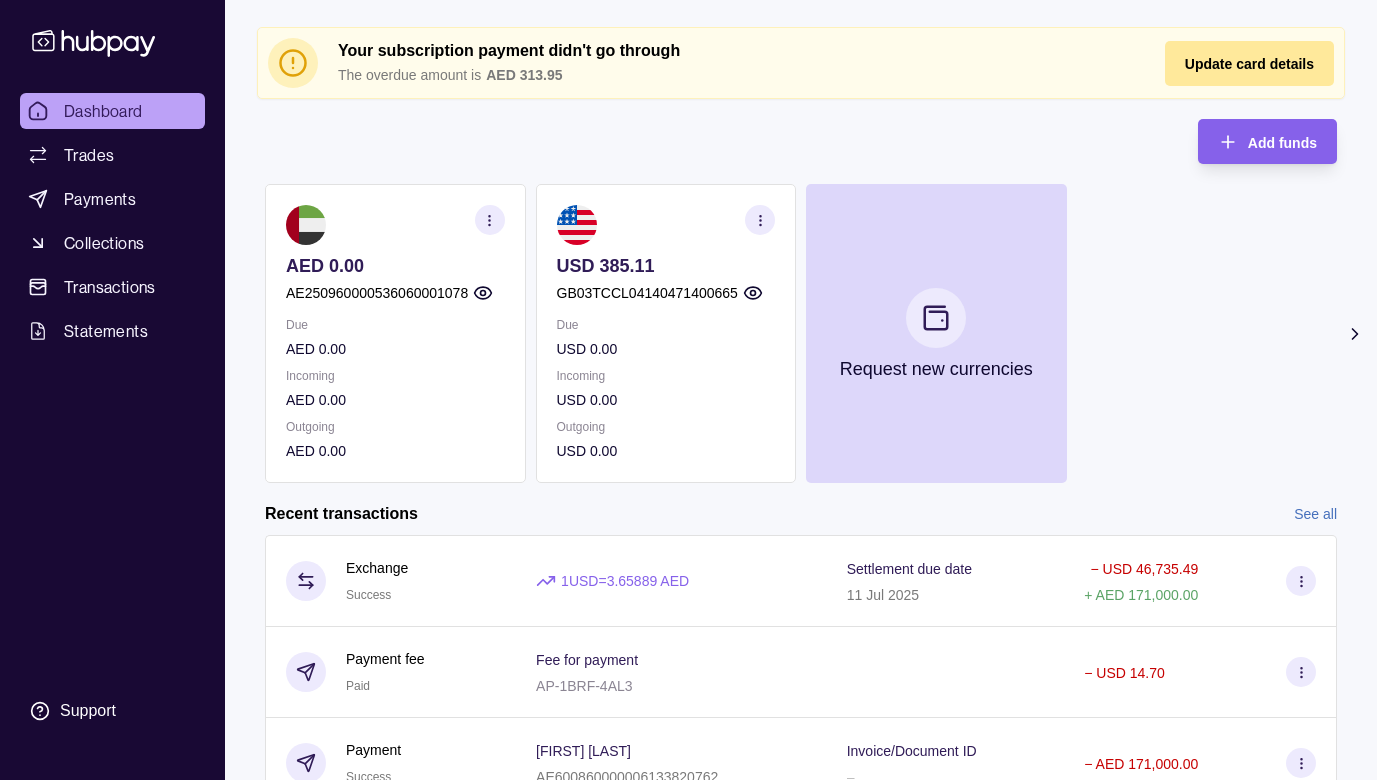 scroll, scrollTop: 162, scrollLeft: 0, axis: vertical 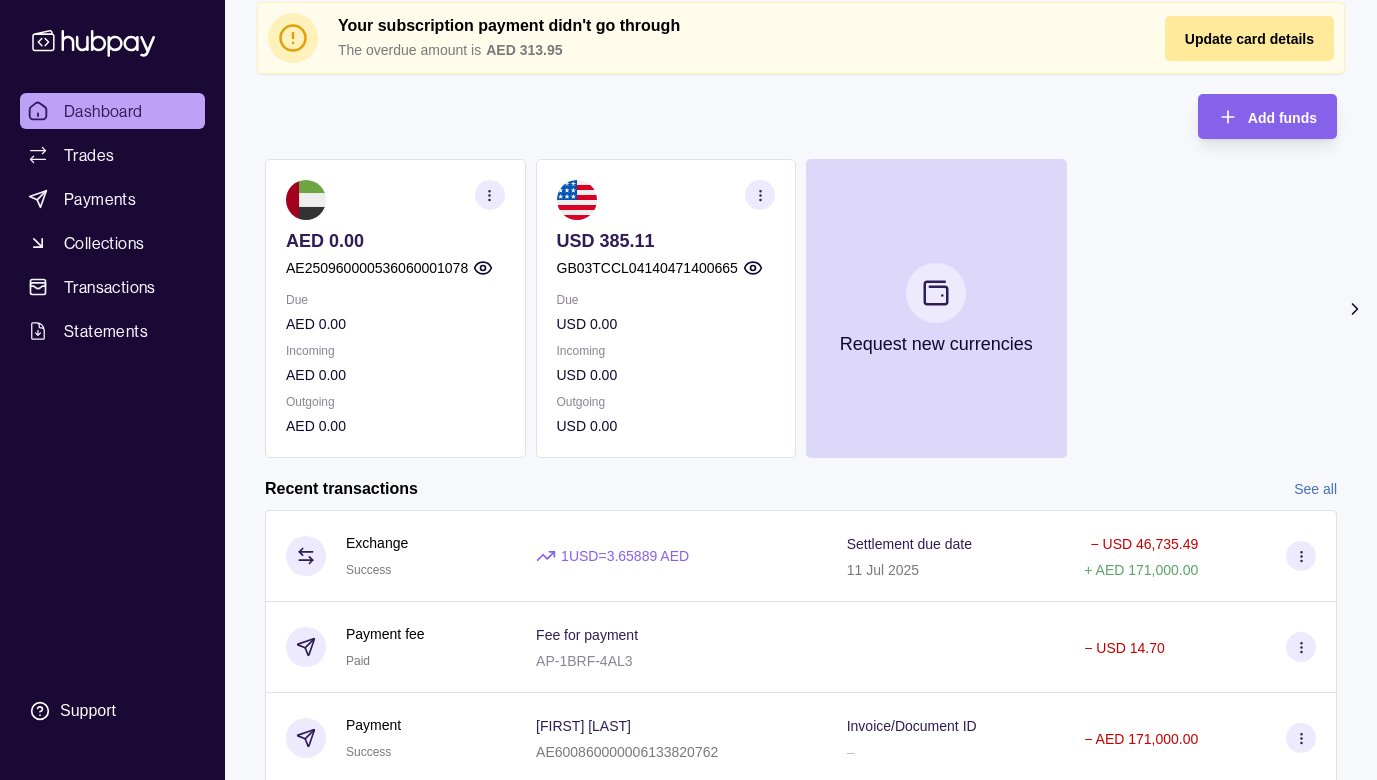 click on "Incoming" at bounding box center [395, 351] 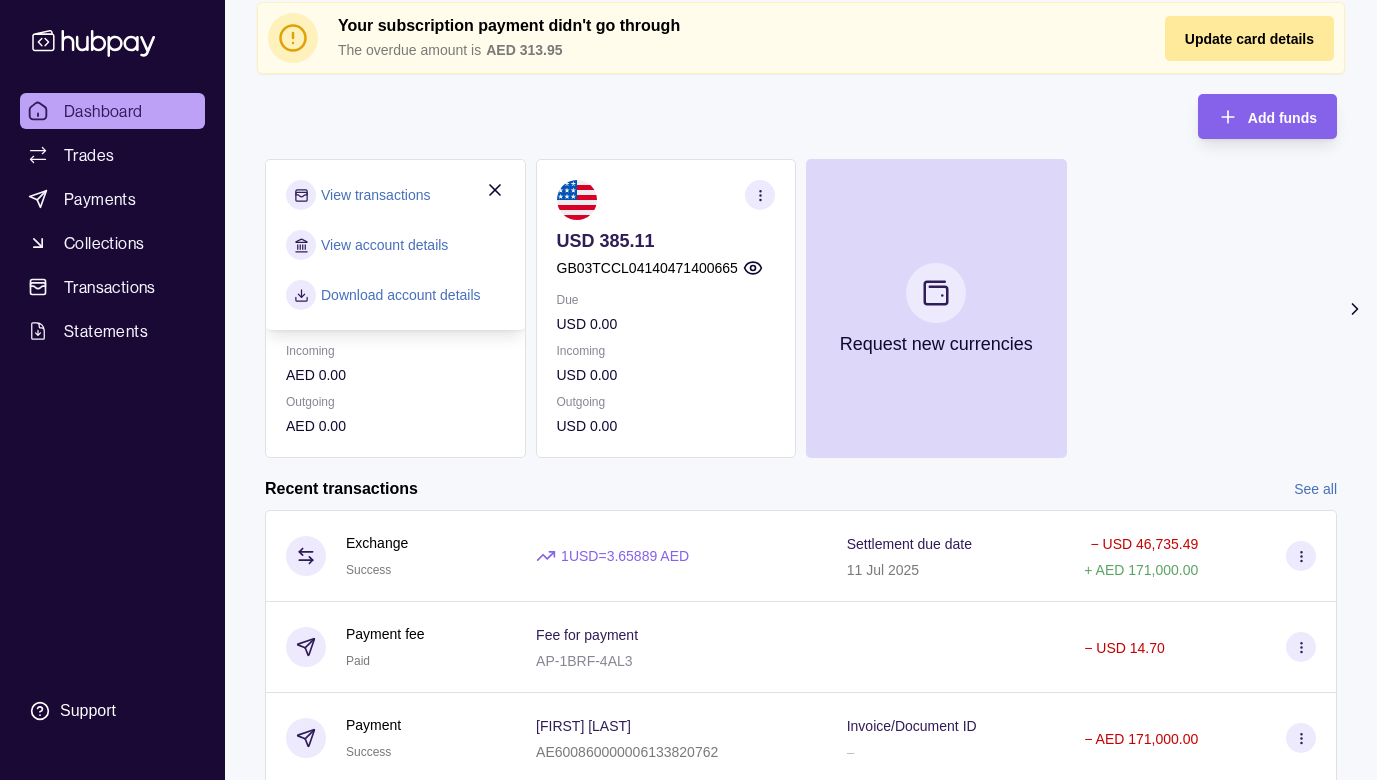 click on "AED 0.00 AE250960000536060001078 Due AED 0.00 Incoming AED 0.00 Outgoing AED 0.00 View transactions View account details Download account details" at bounding box center [395, 308] 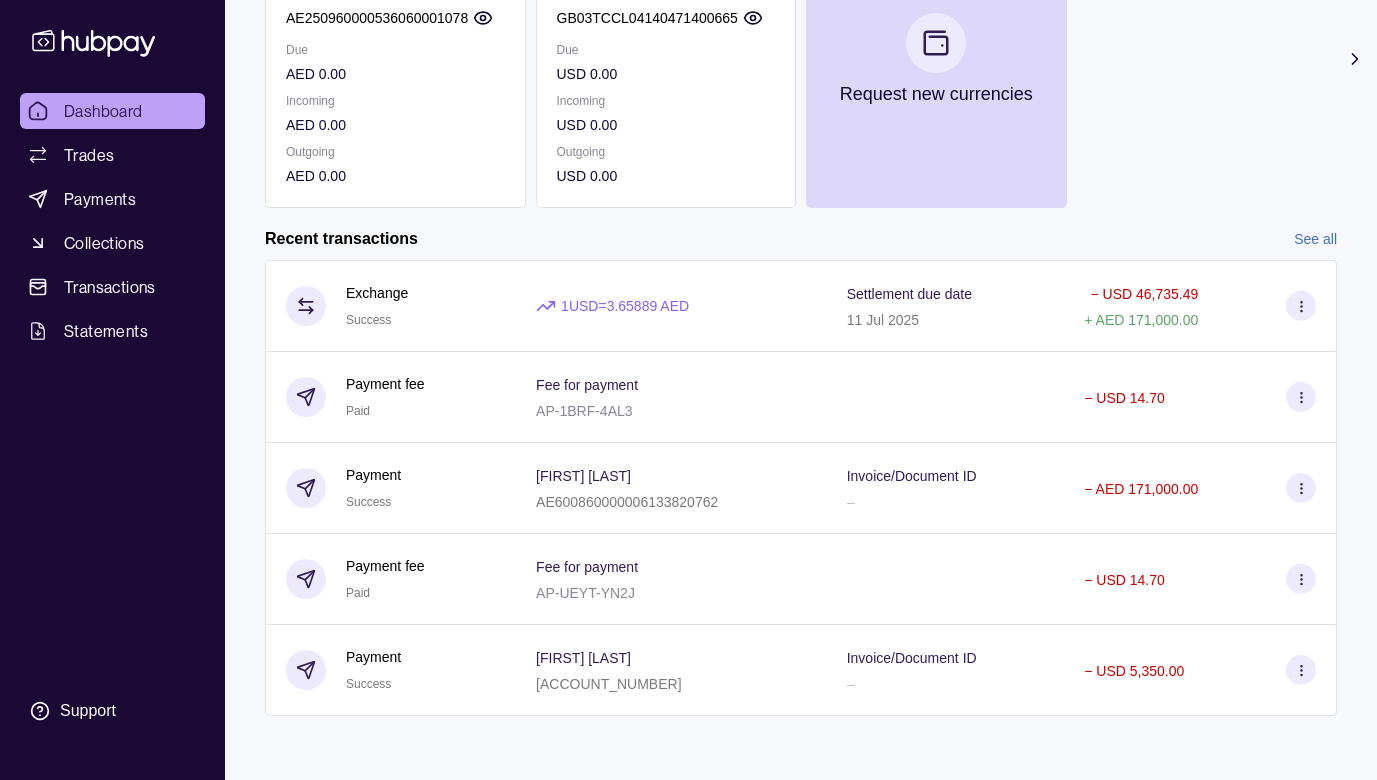 scroll, scrollTop: 412, scrollLeft: 0, axis: vertical 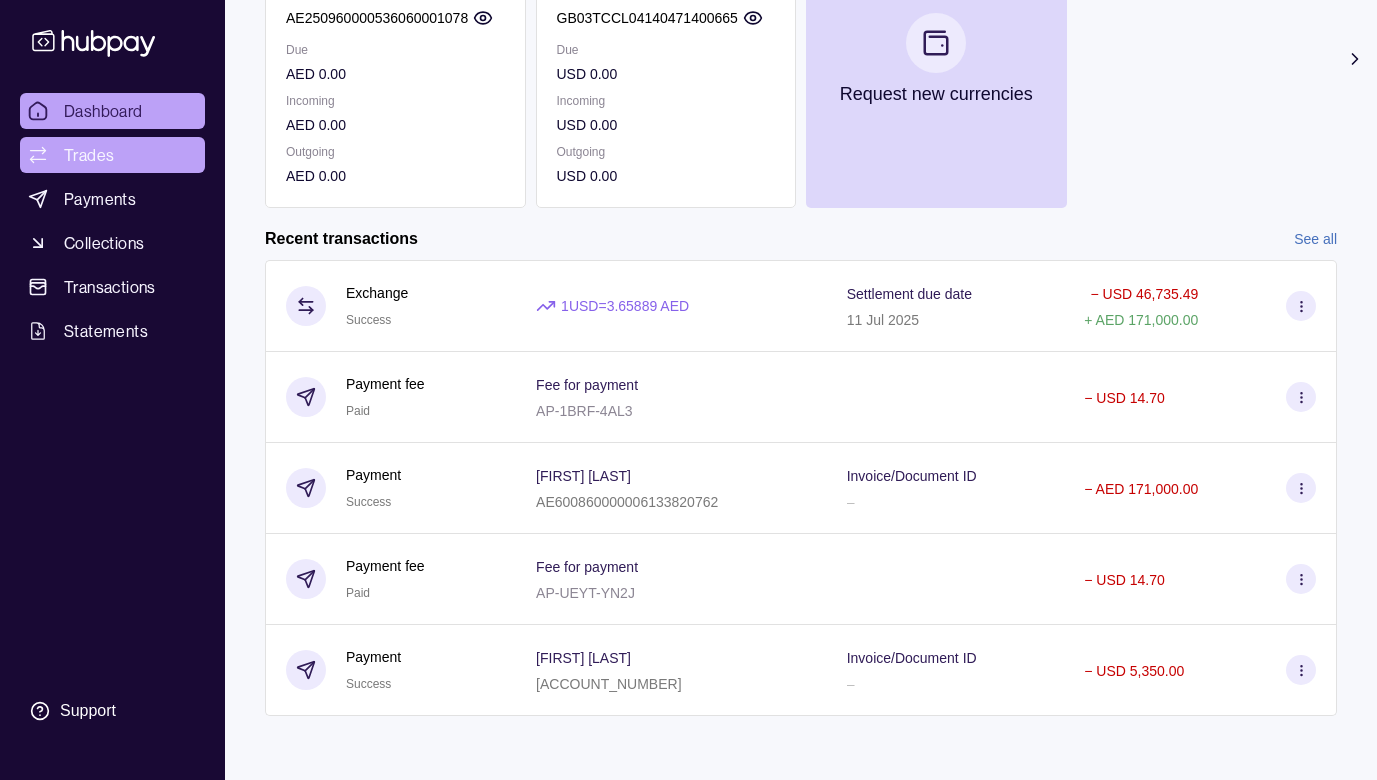 click on "Trades" at bounding box center (89, 155) 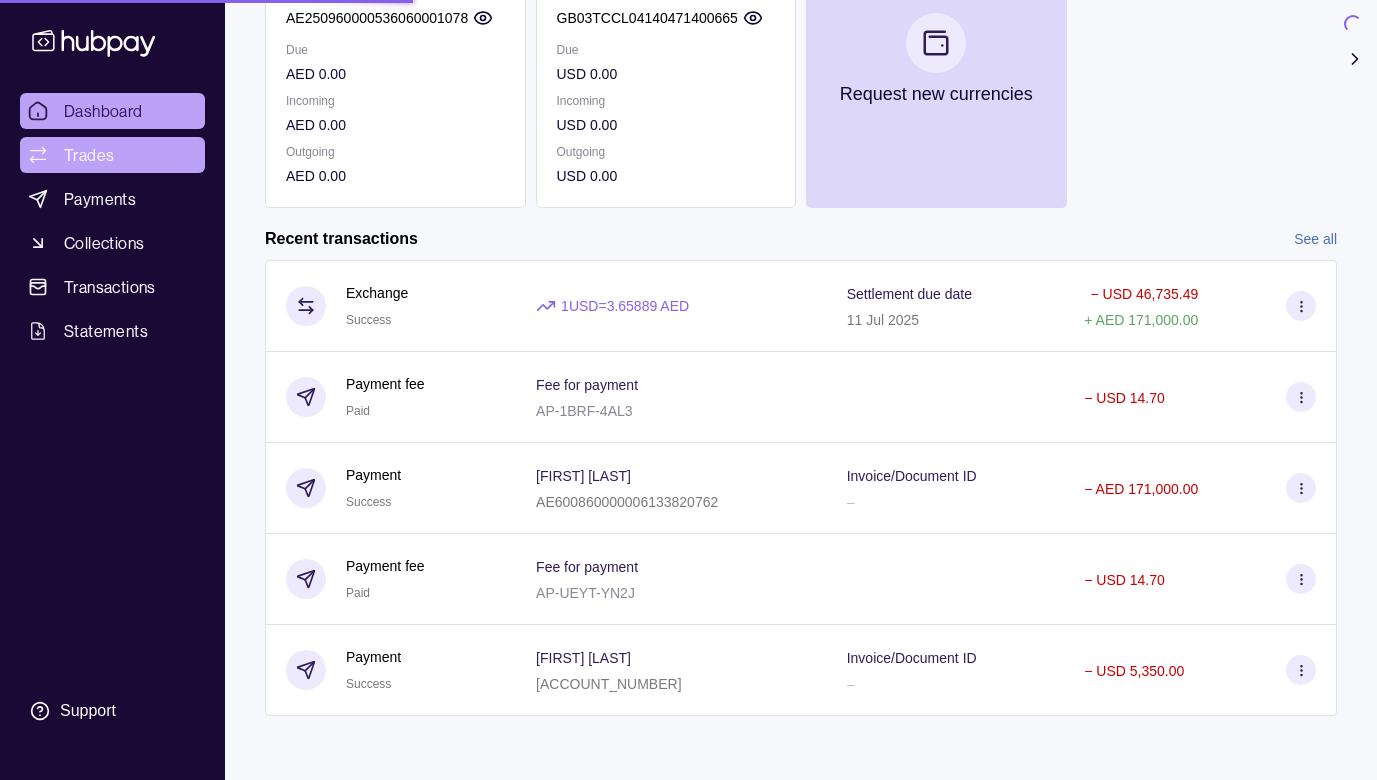 scroll, scrollTop: 0, scrollLeft: 0, axis: both 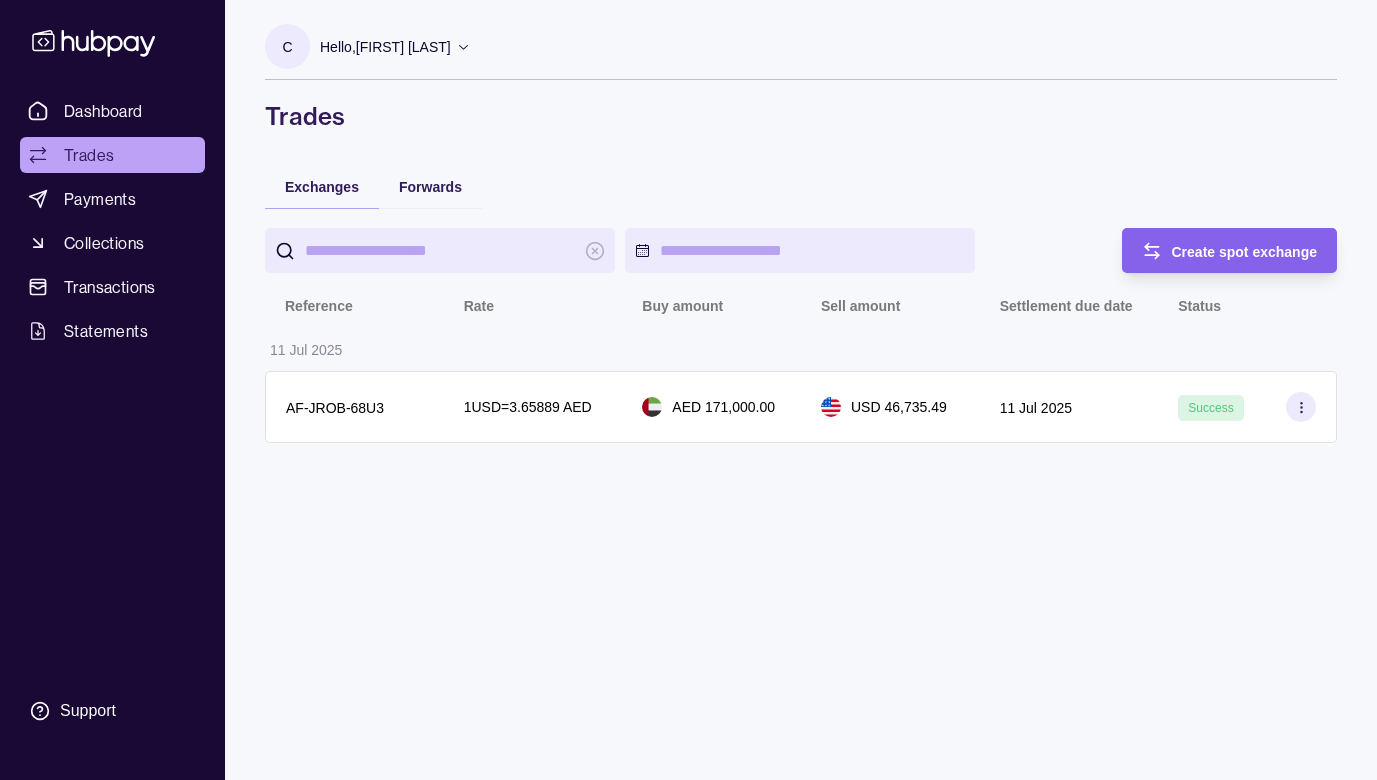 click at bounding box center (440, 250) 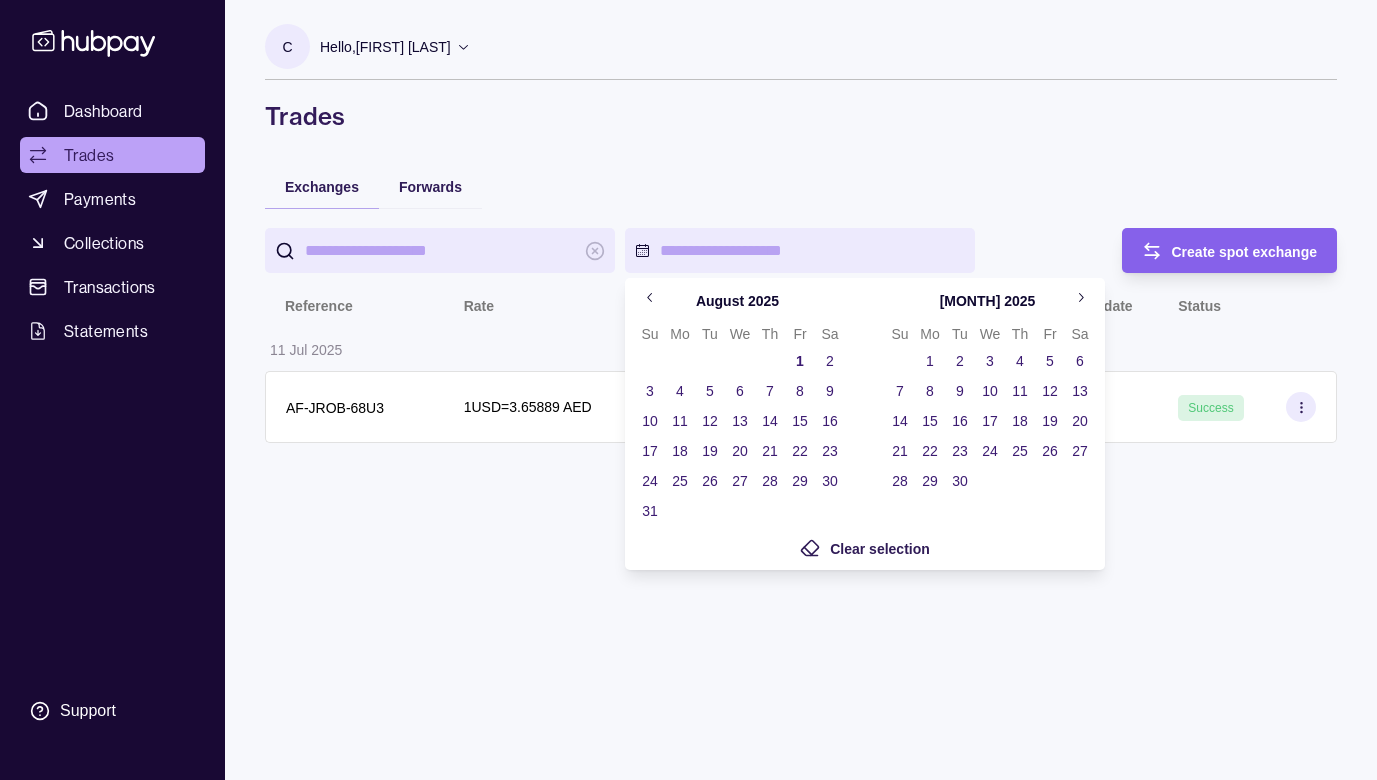 click on "Dashboard Trades Payments Collections Transactions Statements Support C Hello,  [FIRST] [LAST] [COMPANY_NAME] Account Terms and conditions Privacy policy Sign out Trades Exchanges Forwards Create spot exchange Reference Rate Buy amount Sell amount Settlement due date Status 11 Jul 2025 AF-JROB-68U3 1  USD  =  3.65889   AED AED 171,000.00 USD 46,735.49 11 Jul 2025 Success Trades | Hubpay August 2025 Su Mo Tu We Th Fr Sa 1 2 3 4 5 6 7 8 9 10 11 12 13 14 15 16 17 18 19 20 21 22 23 24 25 26 27 28 29 30 31 September 2025 Su Mo Tu We Th Fr Sa 1 2 3 4 5 6 7 8 9 10 11 12 13 14 15 16 17 18 19 20 21 22 23 24 25 26 27 28 29 30 Clear selection" at bounding box center [688, 390] 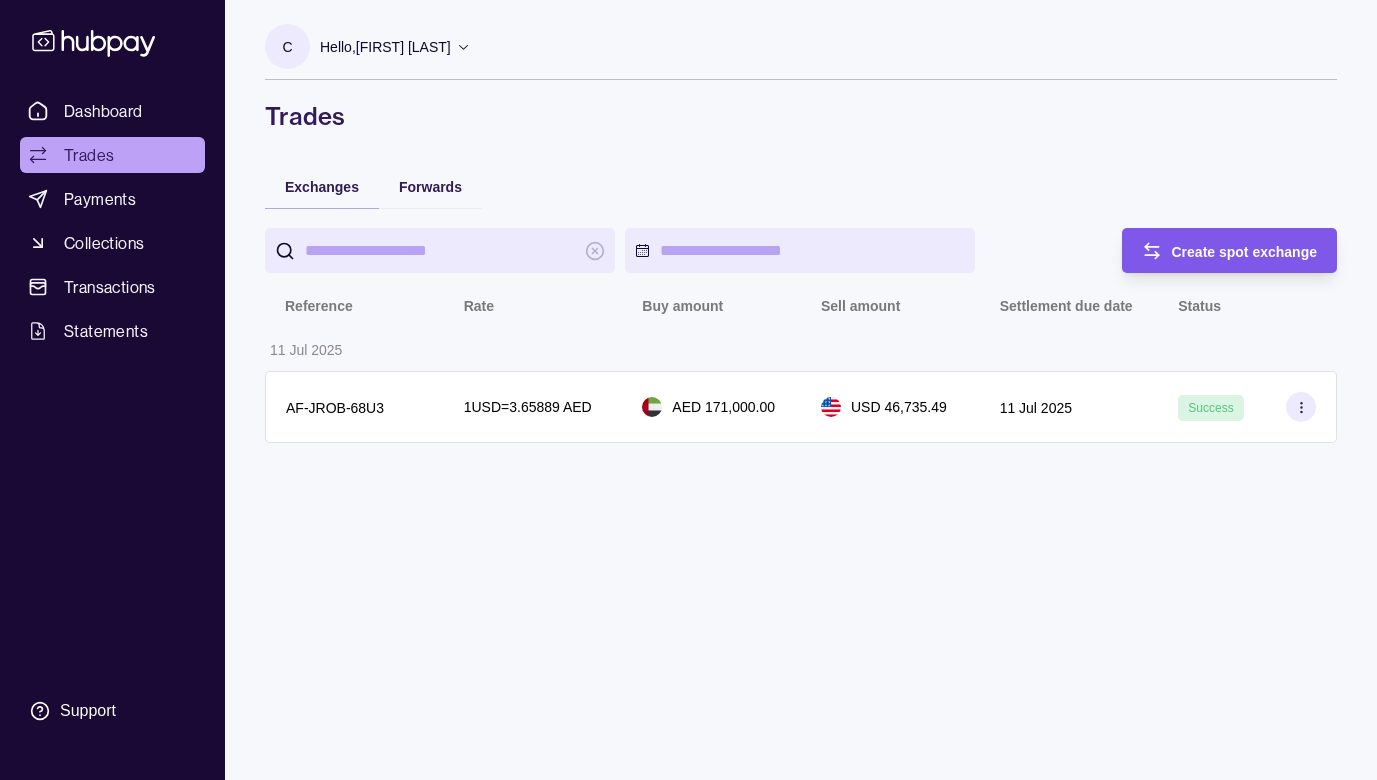 click on "Create spot exchange" at bounding box center [1245, 252] 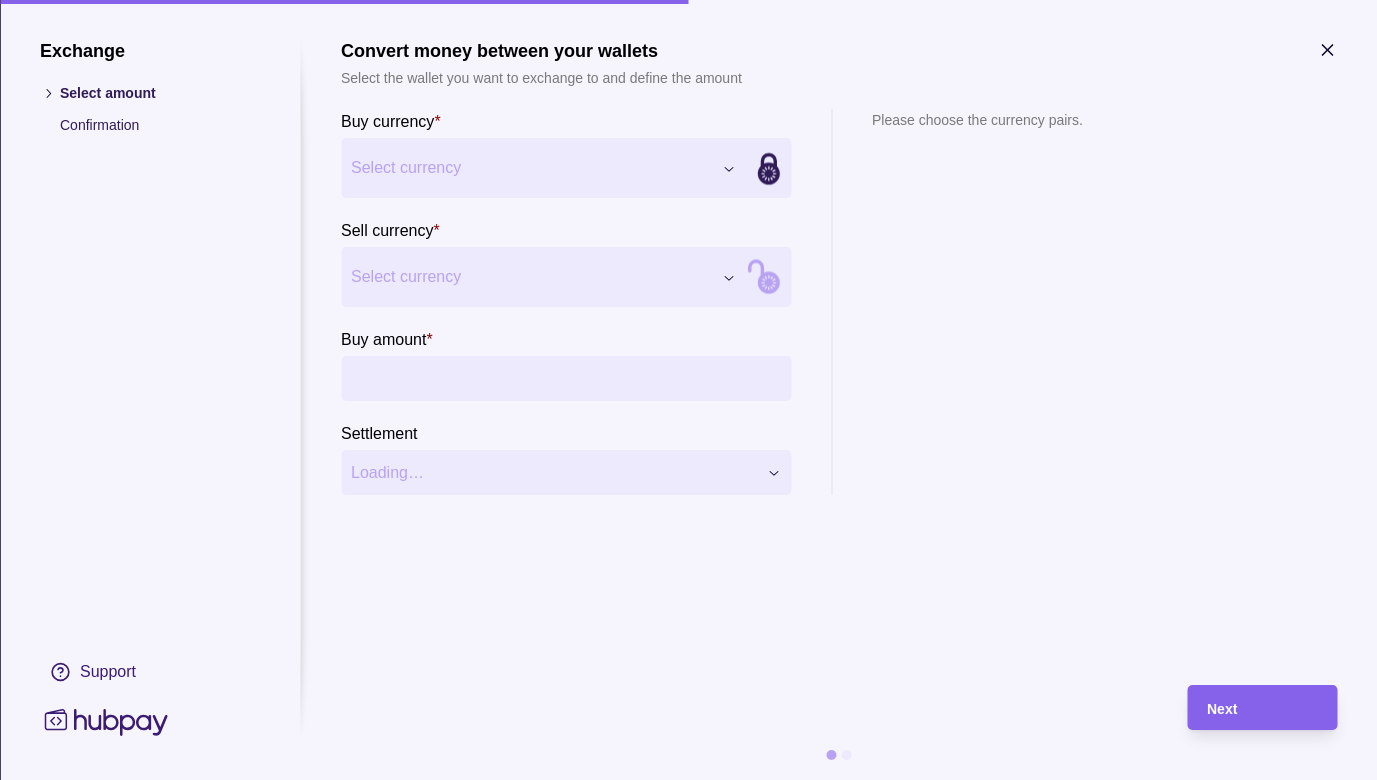 click on "Select currency" at bounding box center (543, 168) 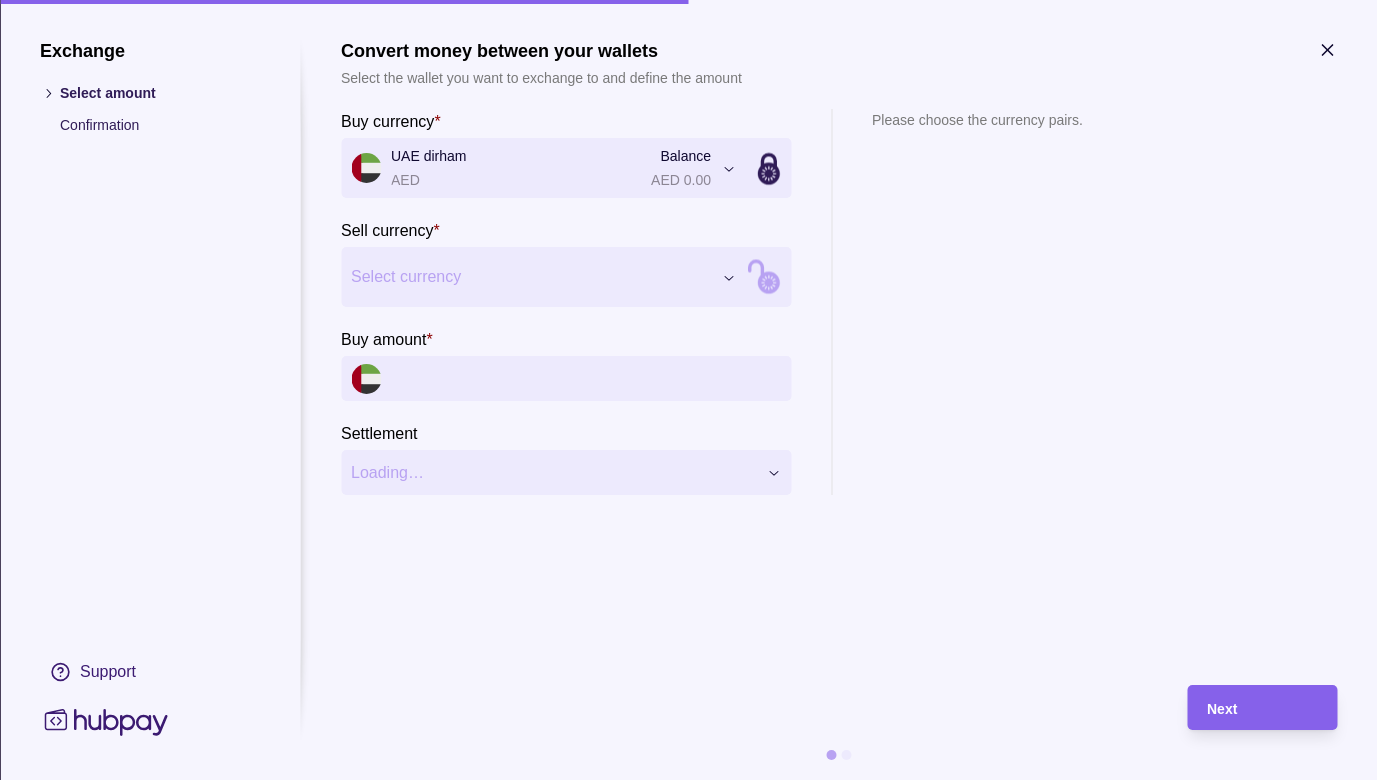 click on "Select currency" at bounding box center (543, 277) 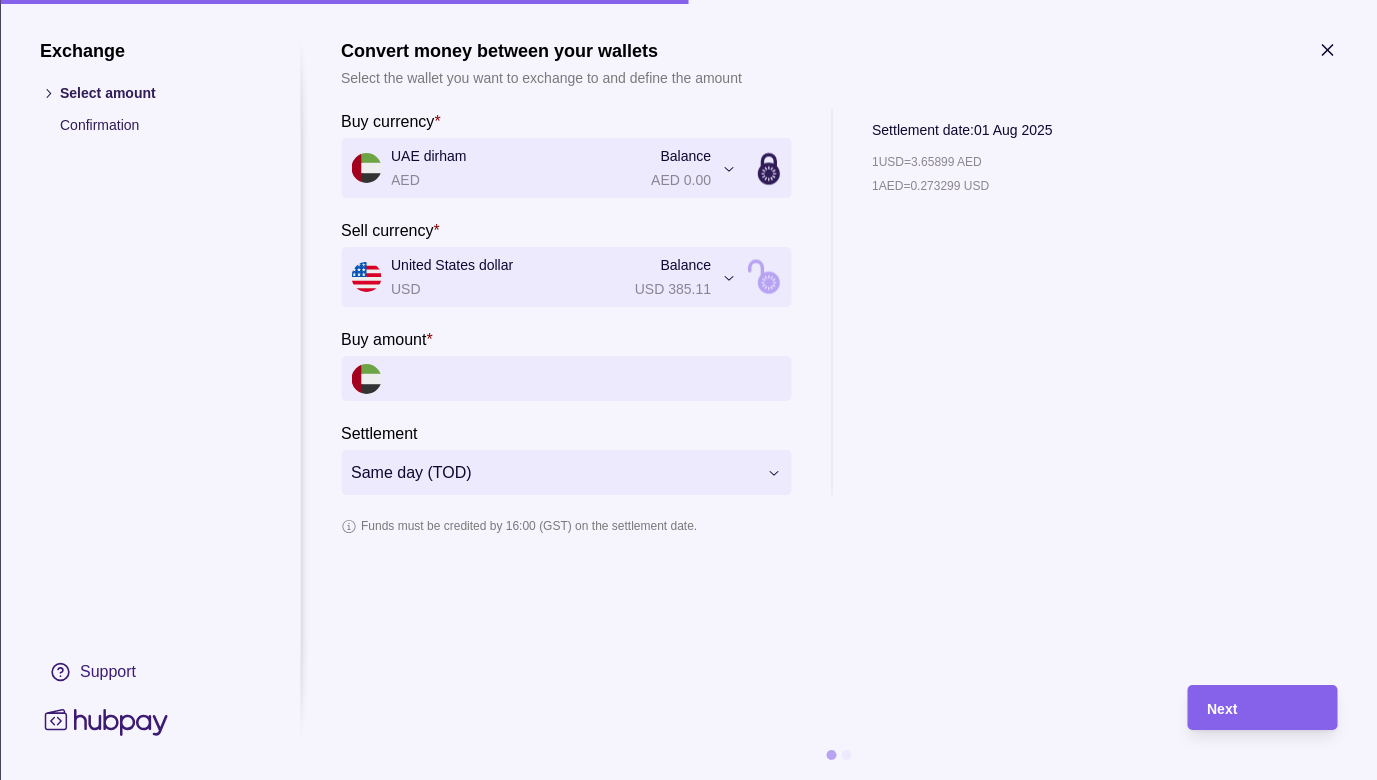 click on "Buy amount  *" at bounding box center (586, 378) 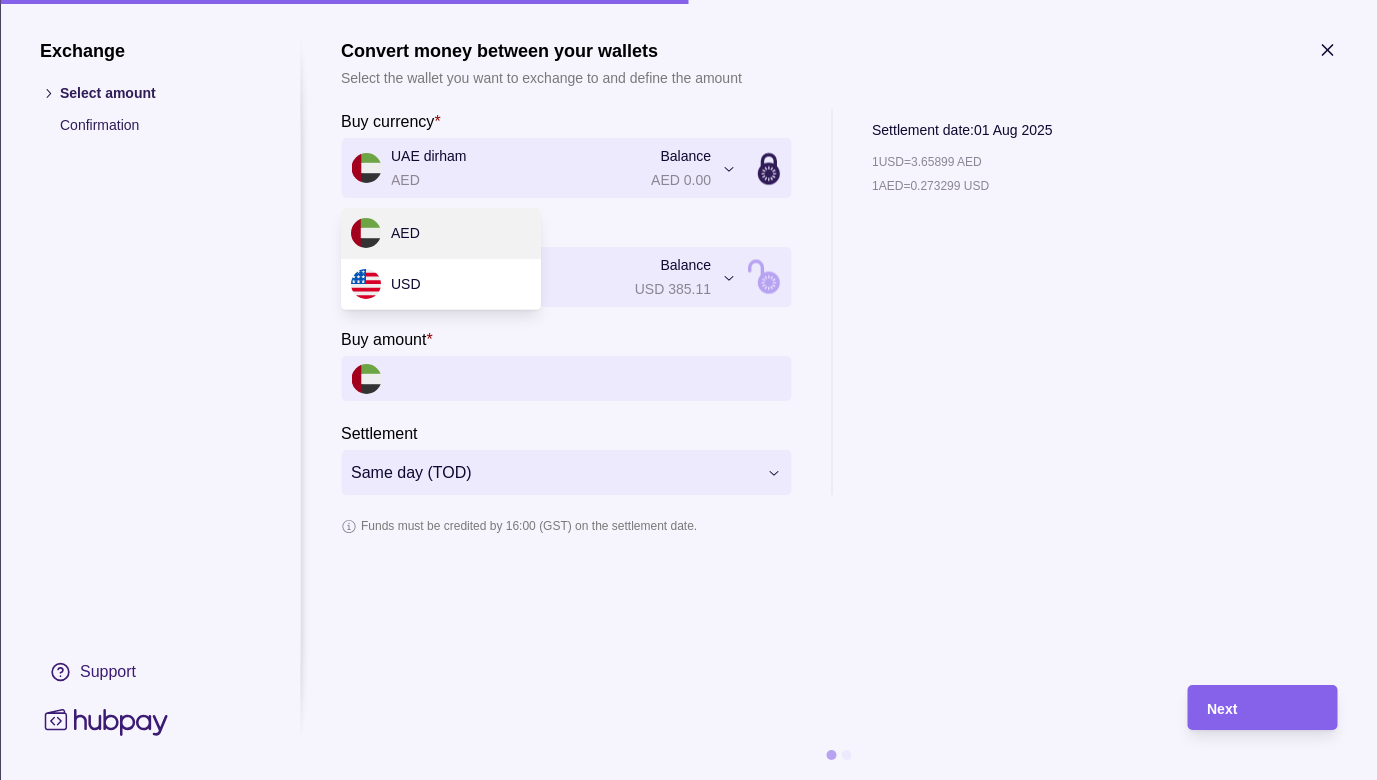 click at bounding box center (688, 390) 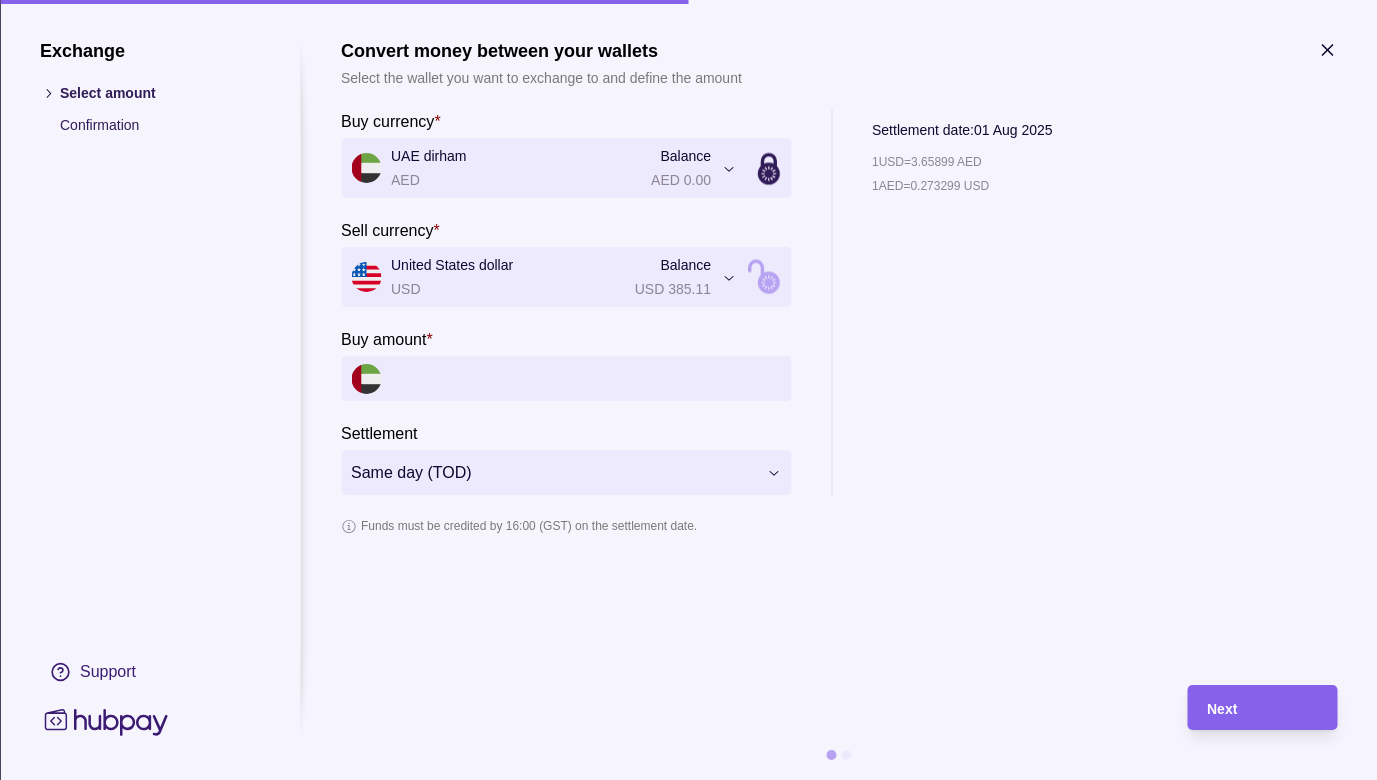 click on "Buy amount  *" at bounding box center (586, 378) 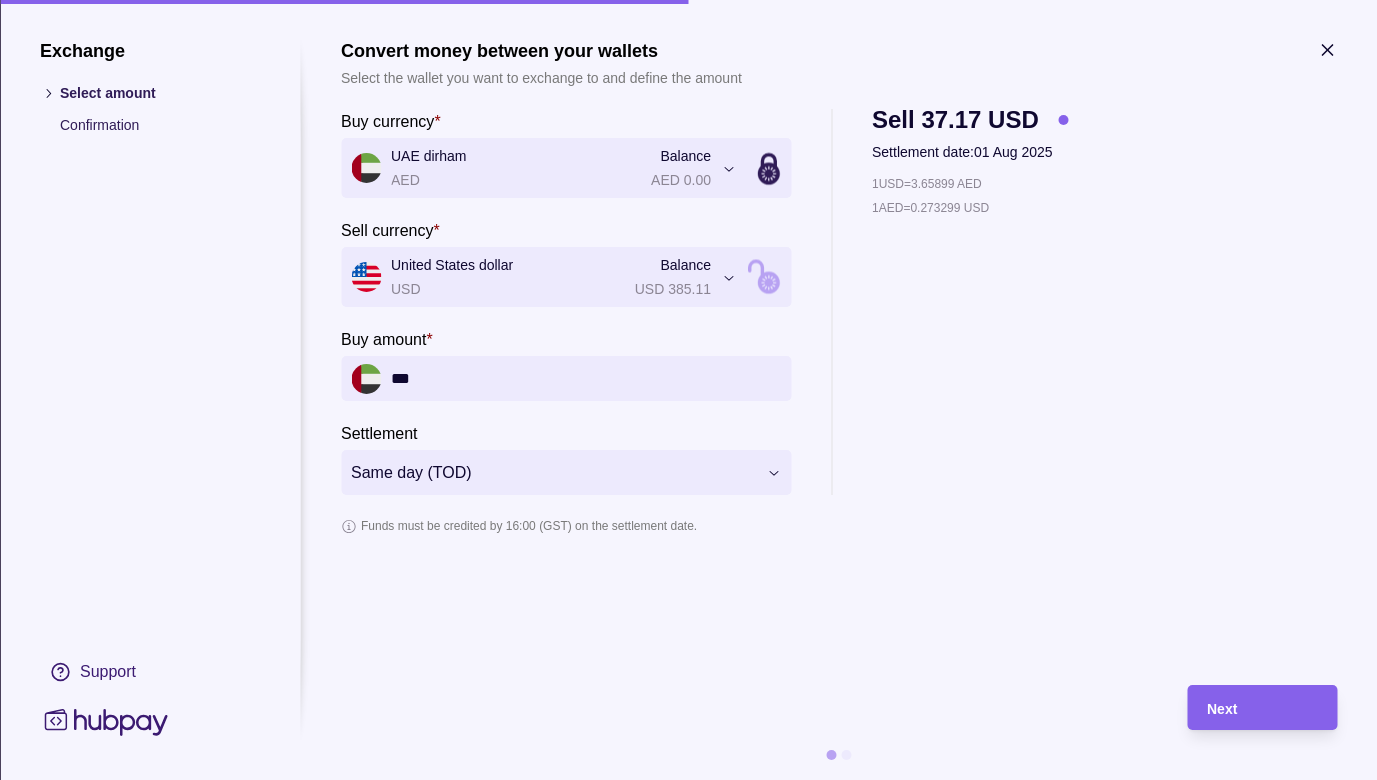 type on "*****" 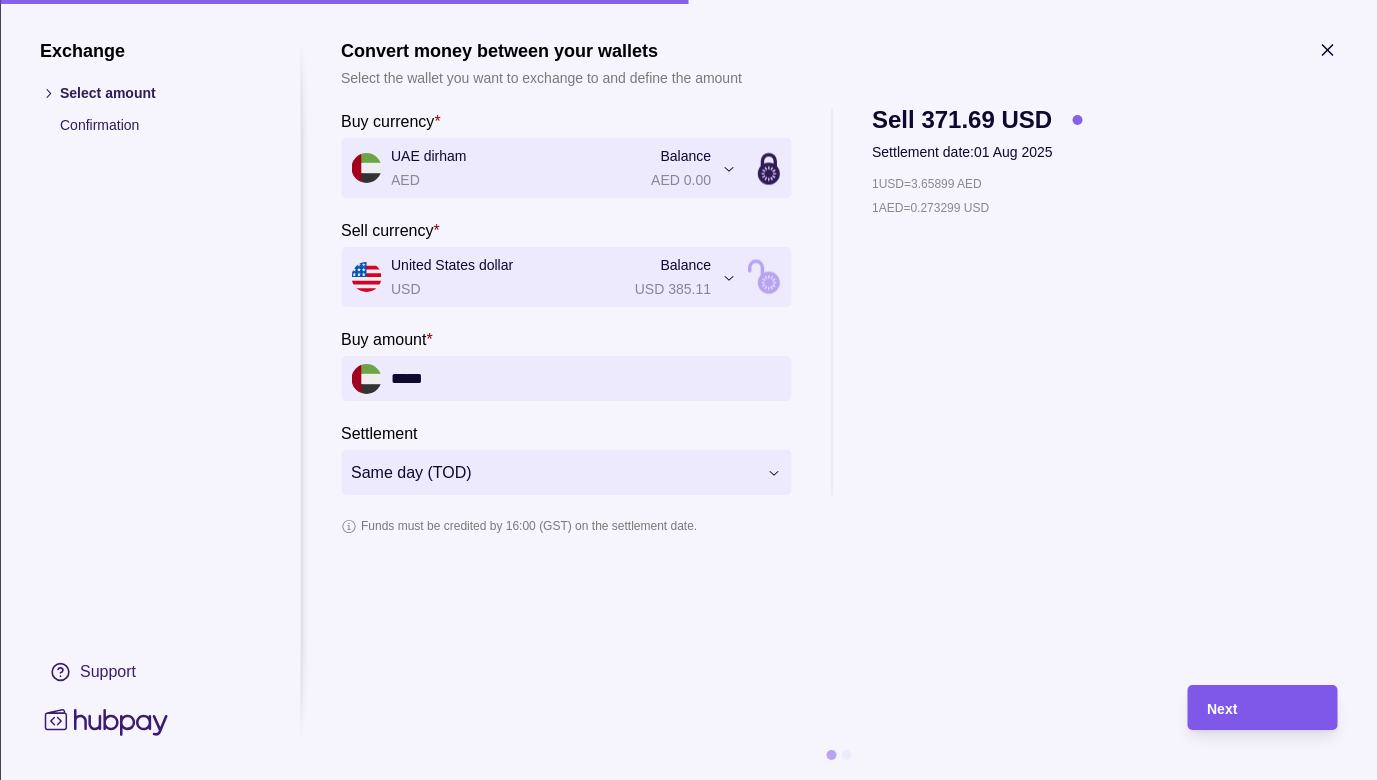 click on "Next" at bounding box center (1262, 708) 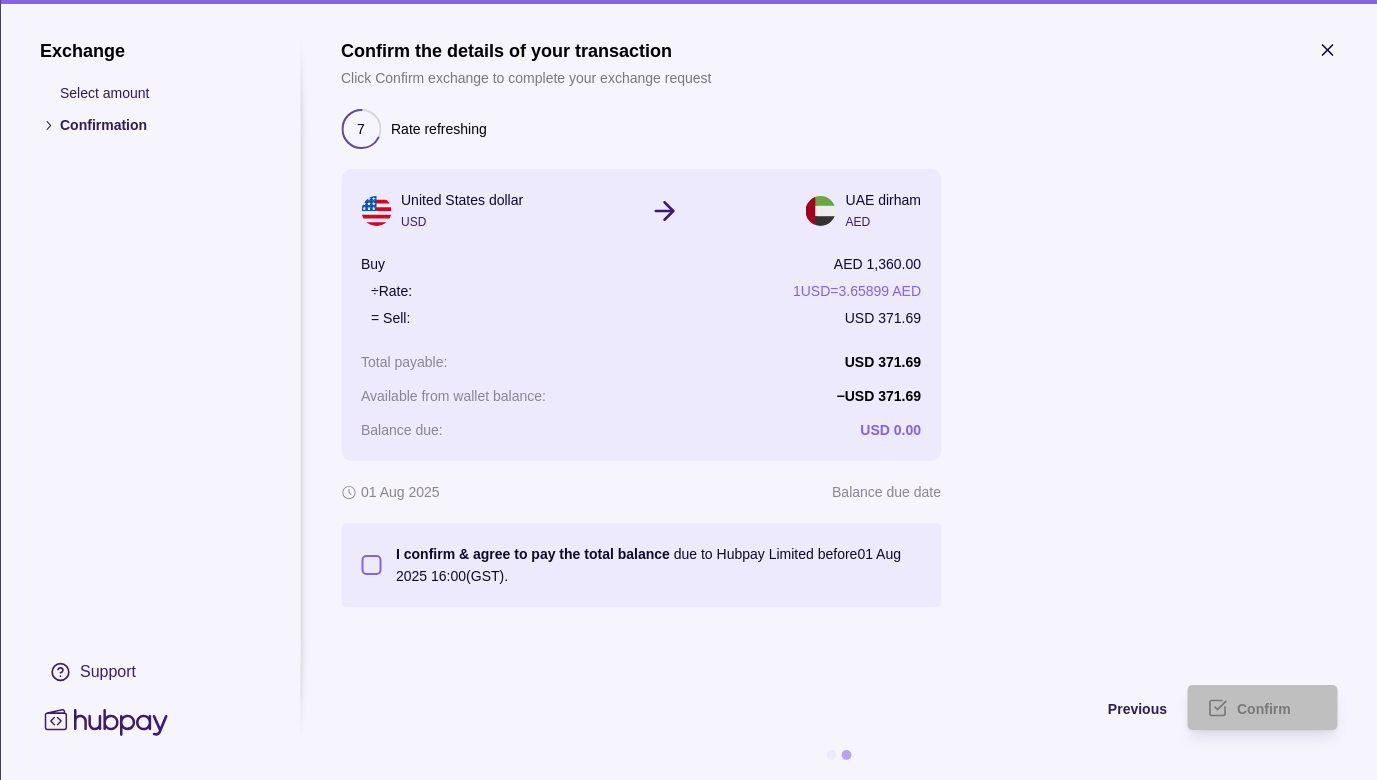 click on "I confirm & agree to pay the total balance   due to Hubpay Limited before  01 Aug 2025   16:00   (GST)." at bounding box center [371, 565] 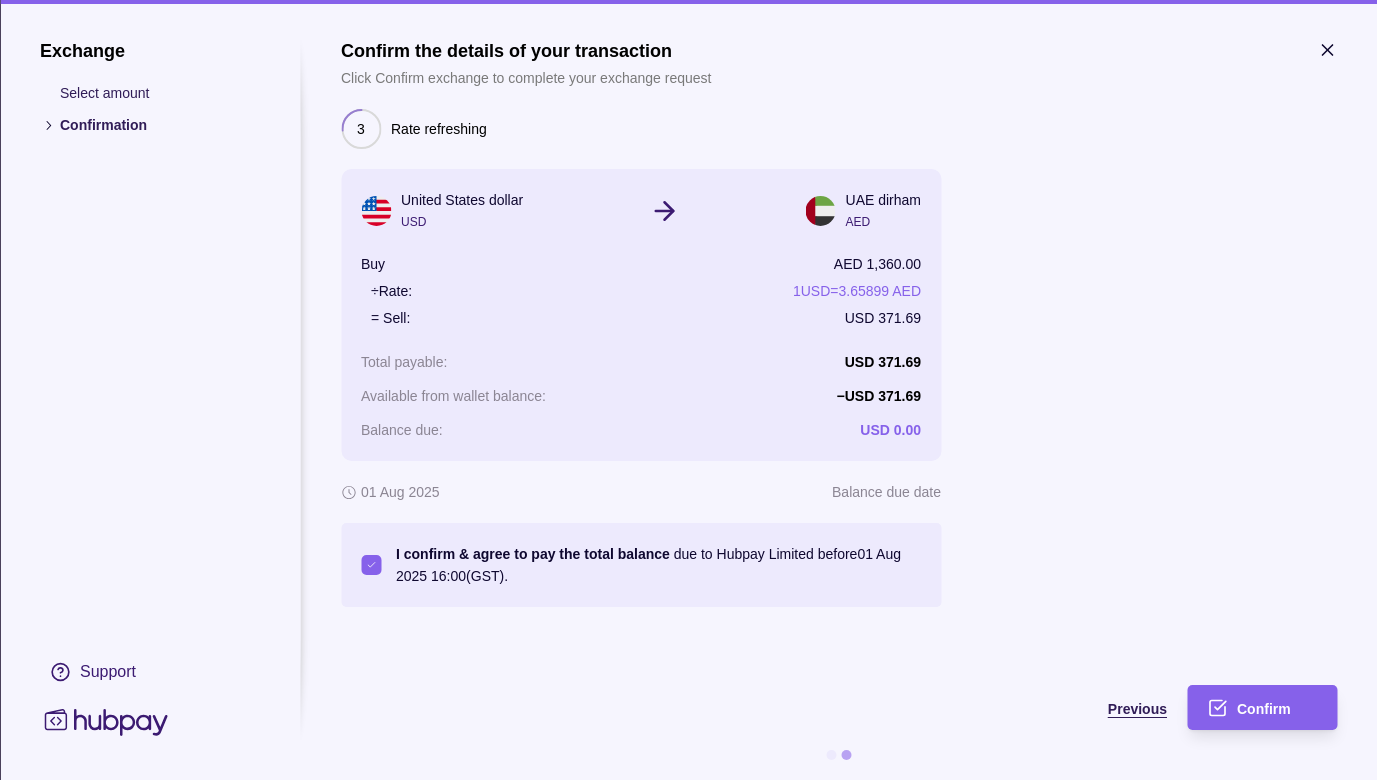 click on "Previous" at bounding box center [1137, 709] 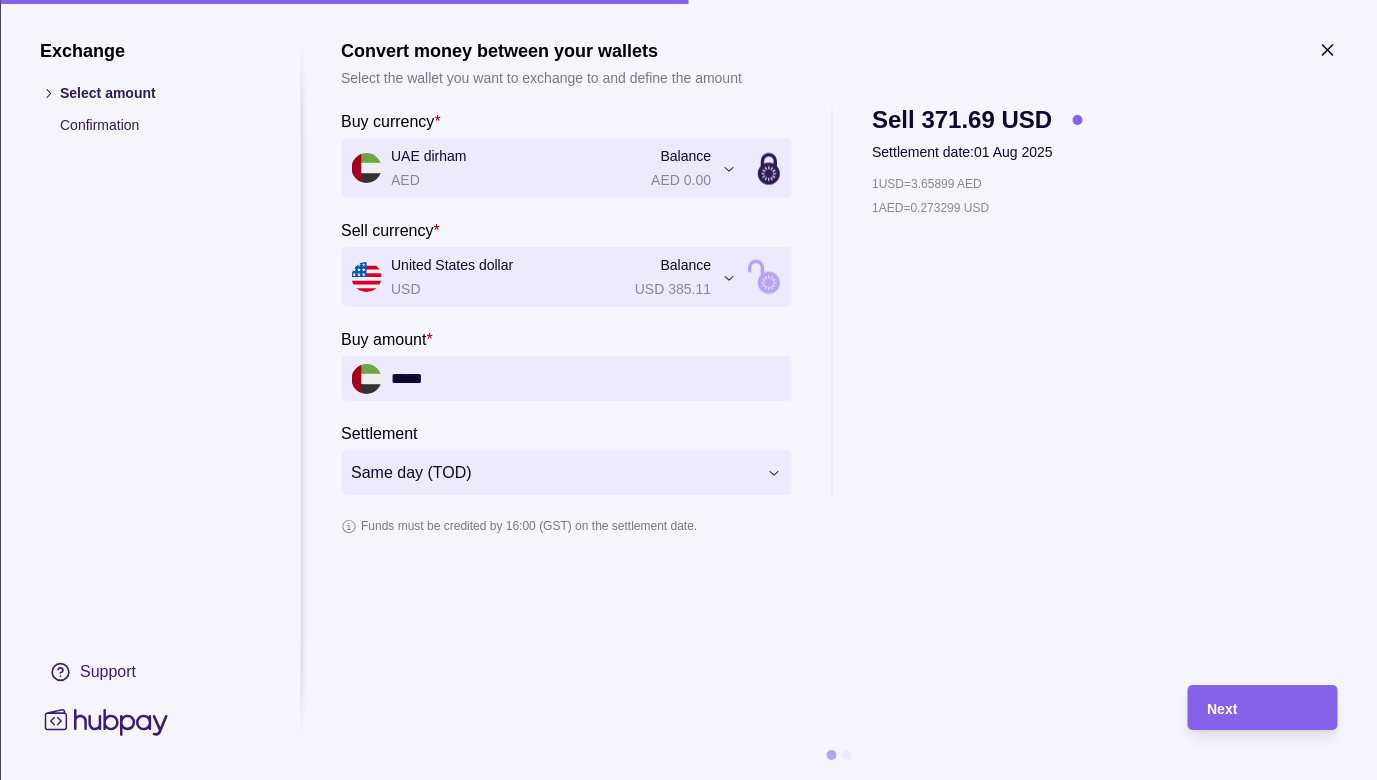 click on "*****" at bounding box center [586, 378] 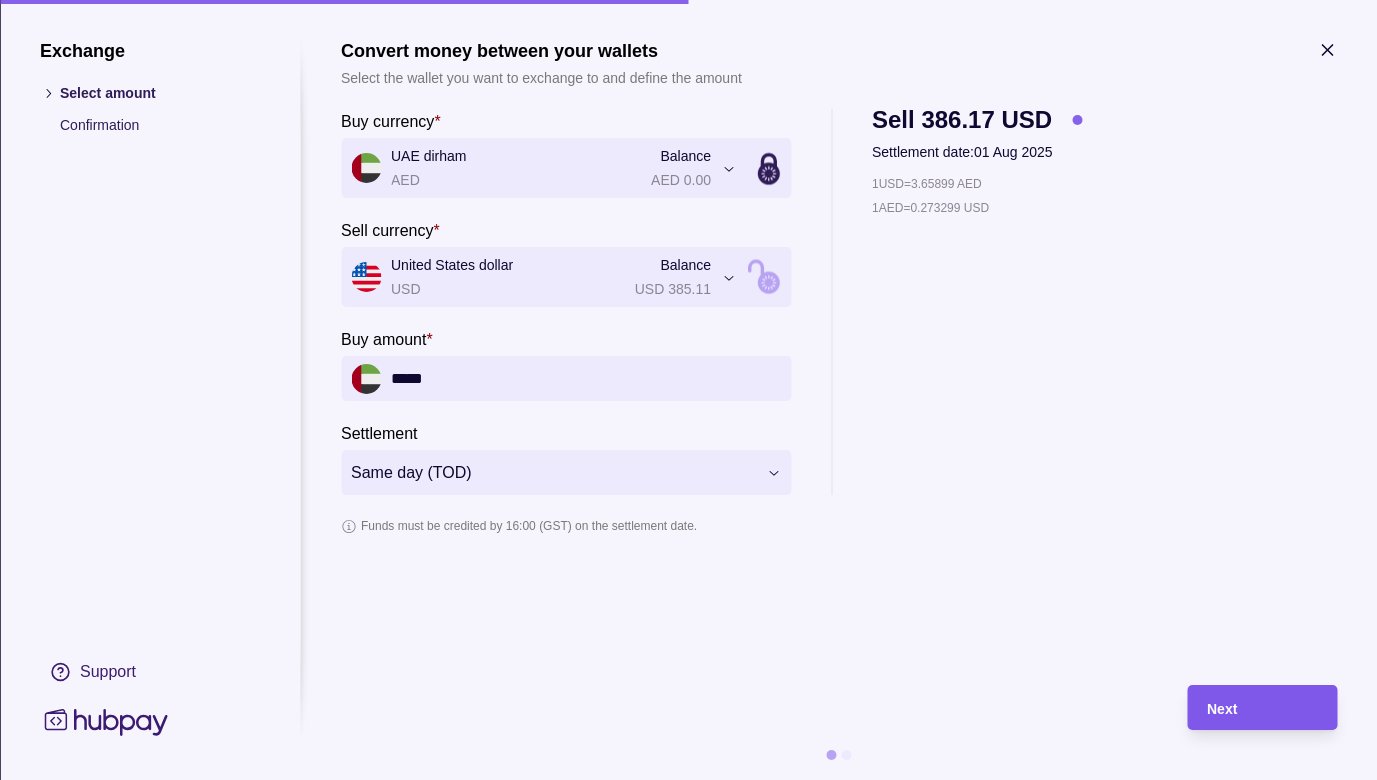click on "Next" at bounding box center [1262, 708] 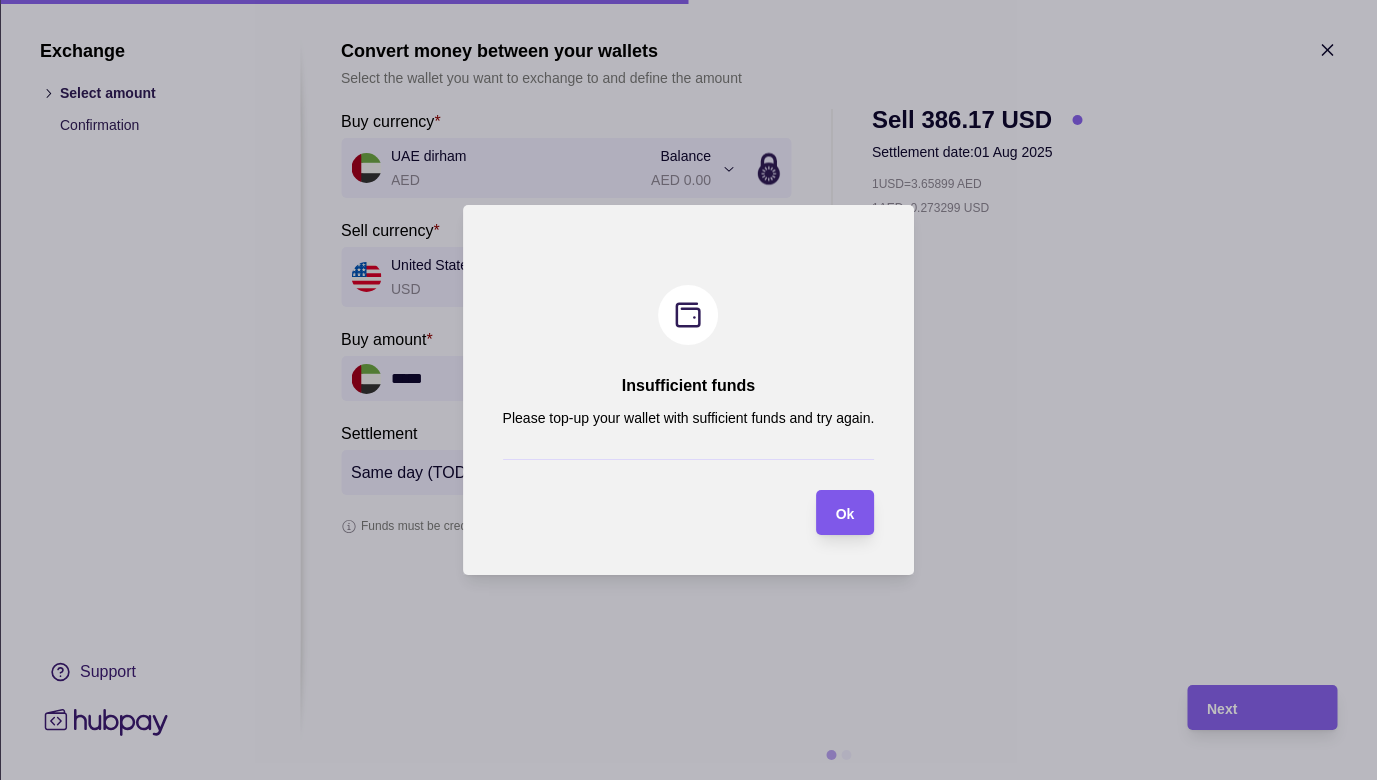 click on "Ok" at bounding box center (845, 514) 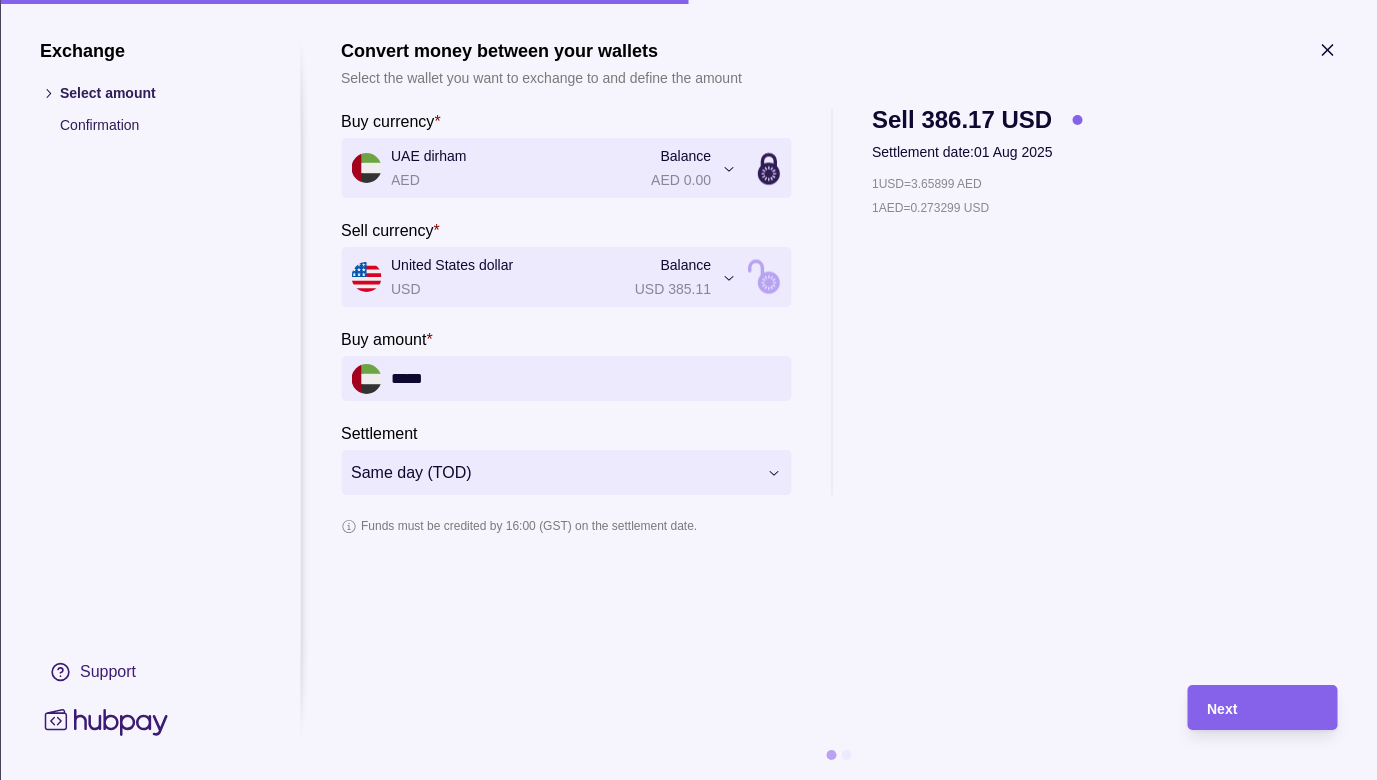click on "*****" at bounding box center (586, 378) 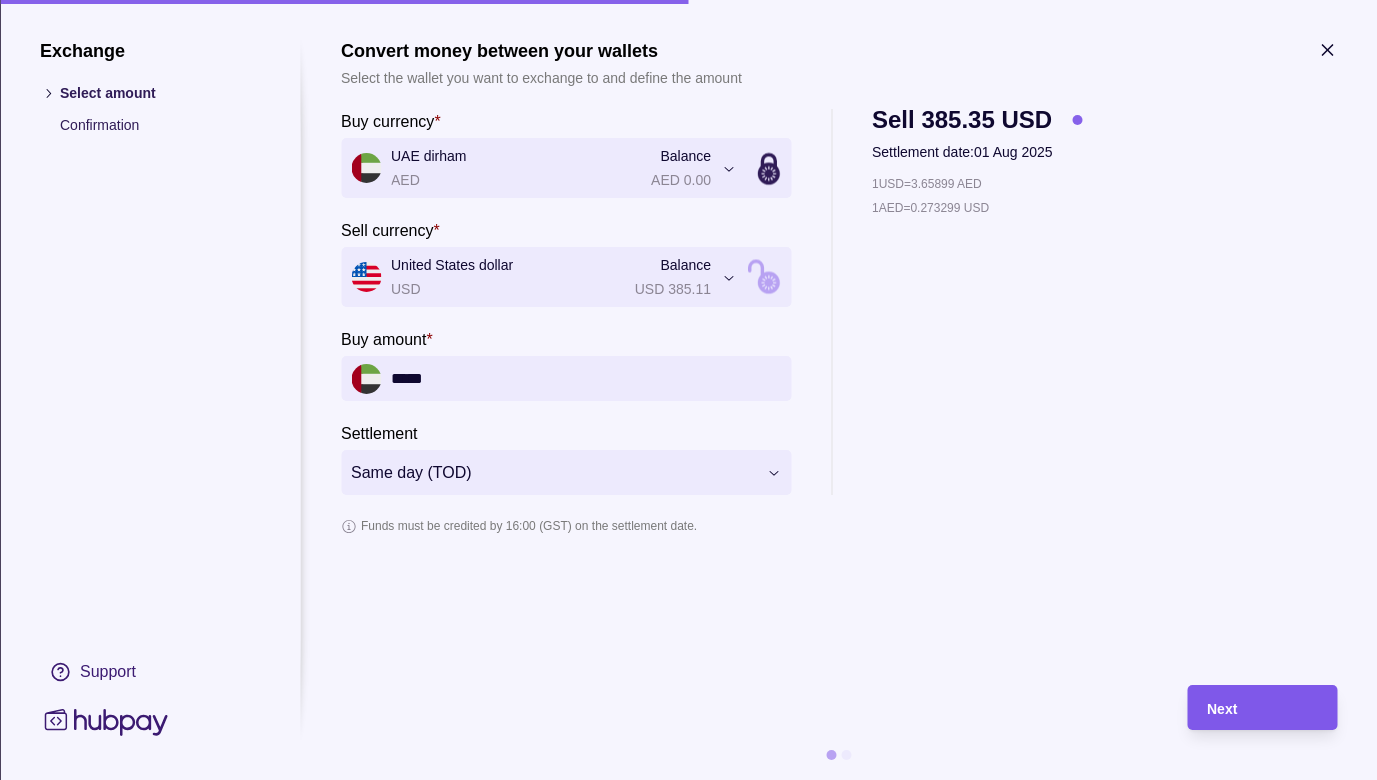 click on "Next" at bounding box center [1262, 708] 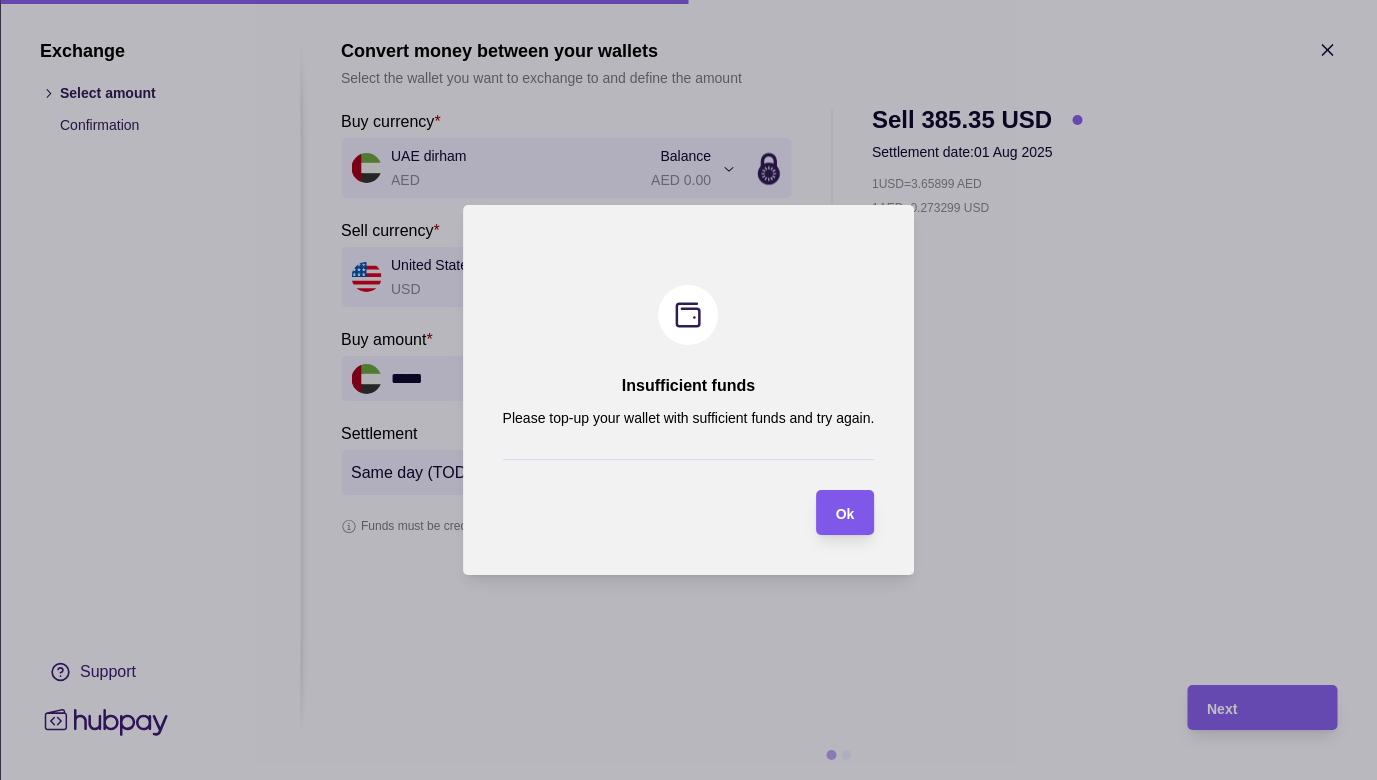 click at bounding box center (815, 512) 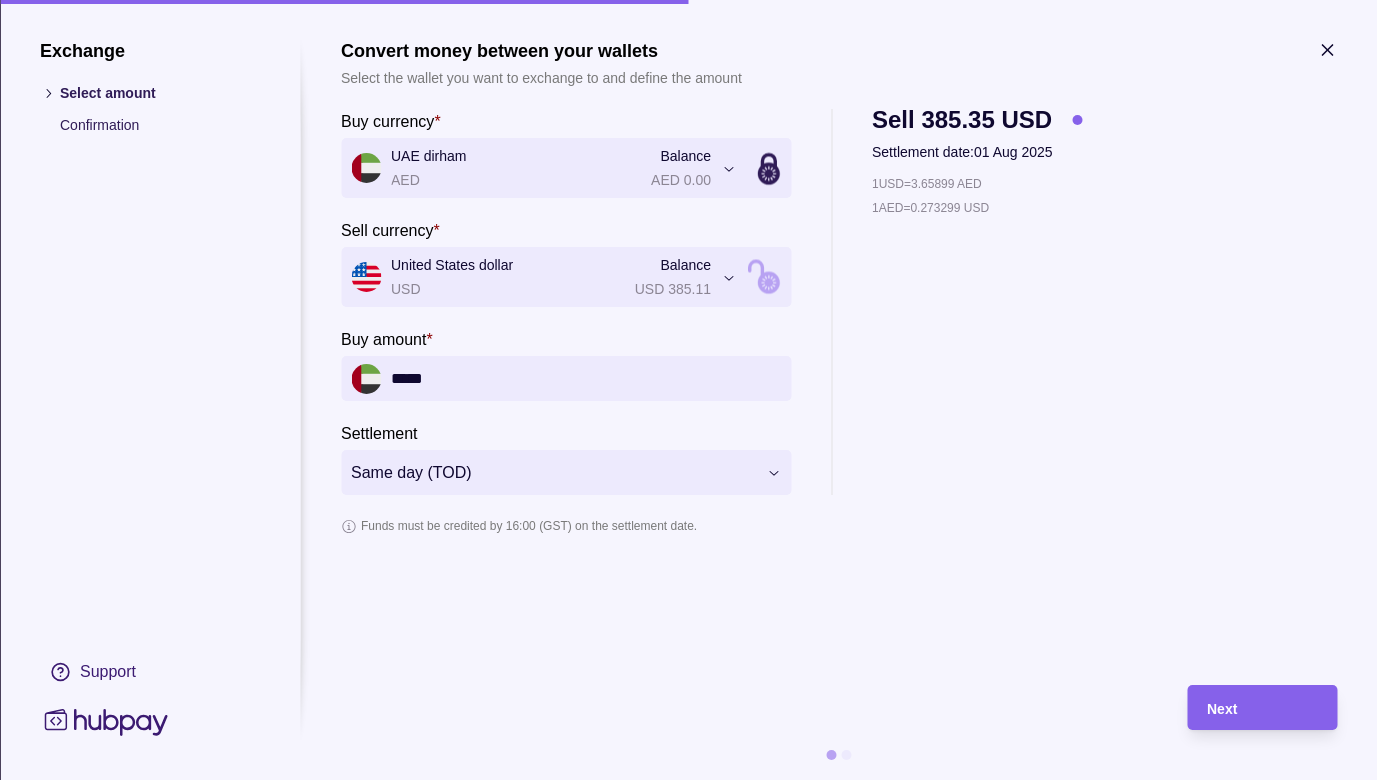 click on "*****" at bounding box center [586, 378] 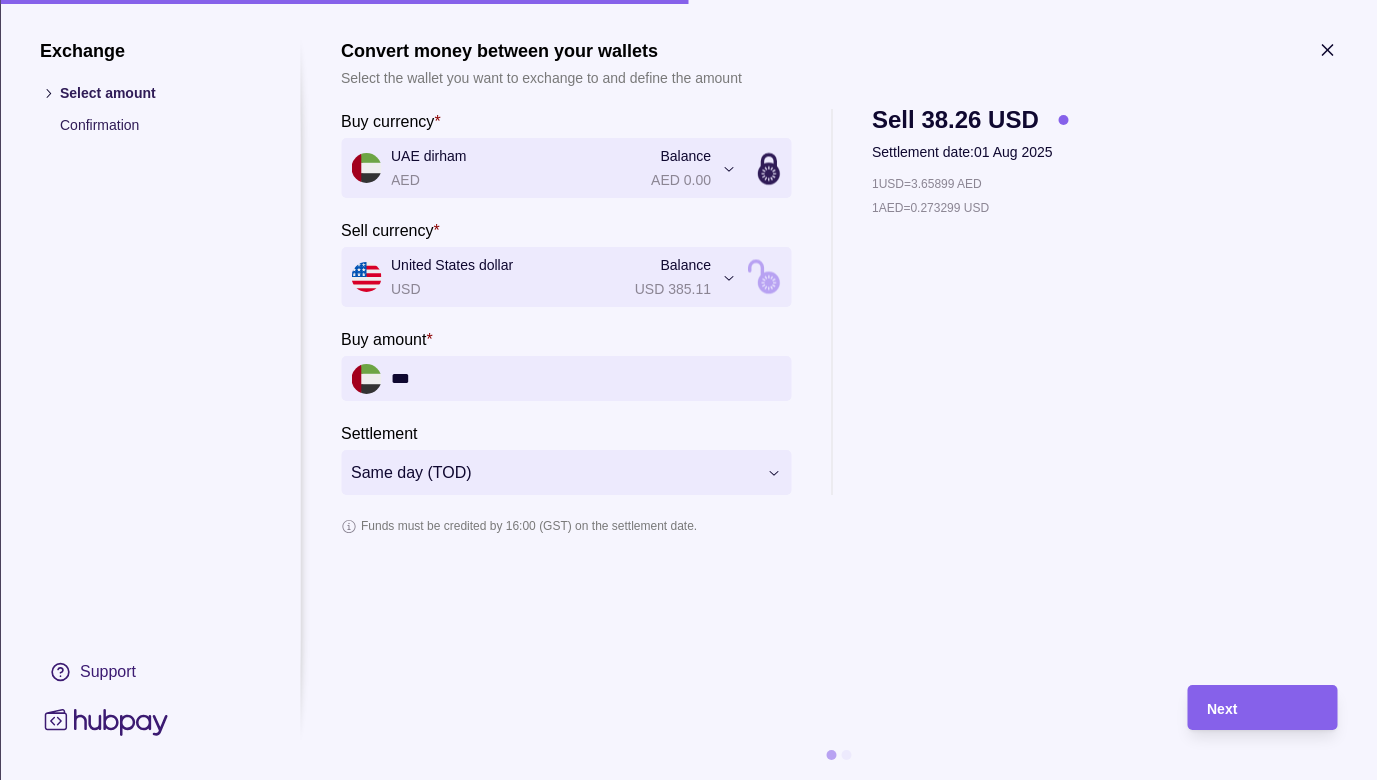 type on "*****" 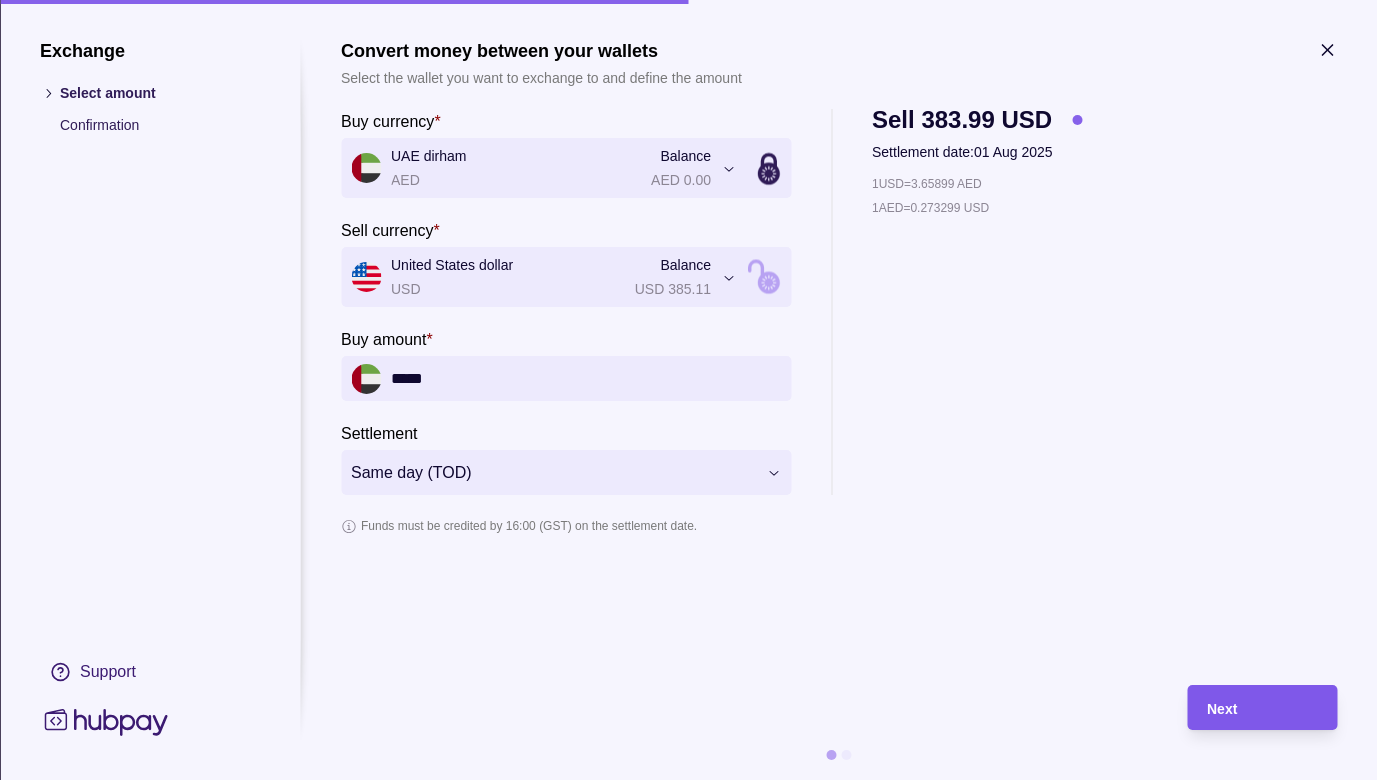click on "Next" at bounding box center [1222, 709] 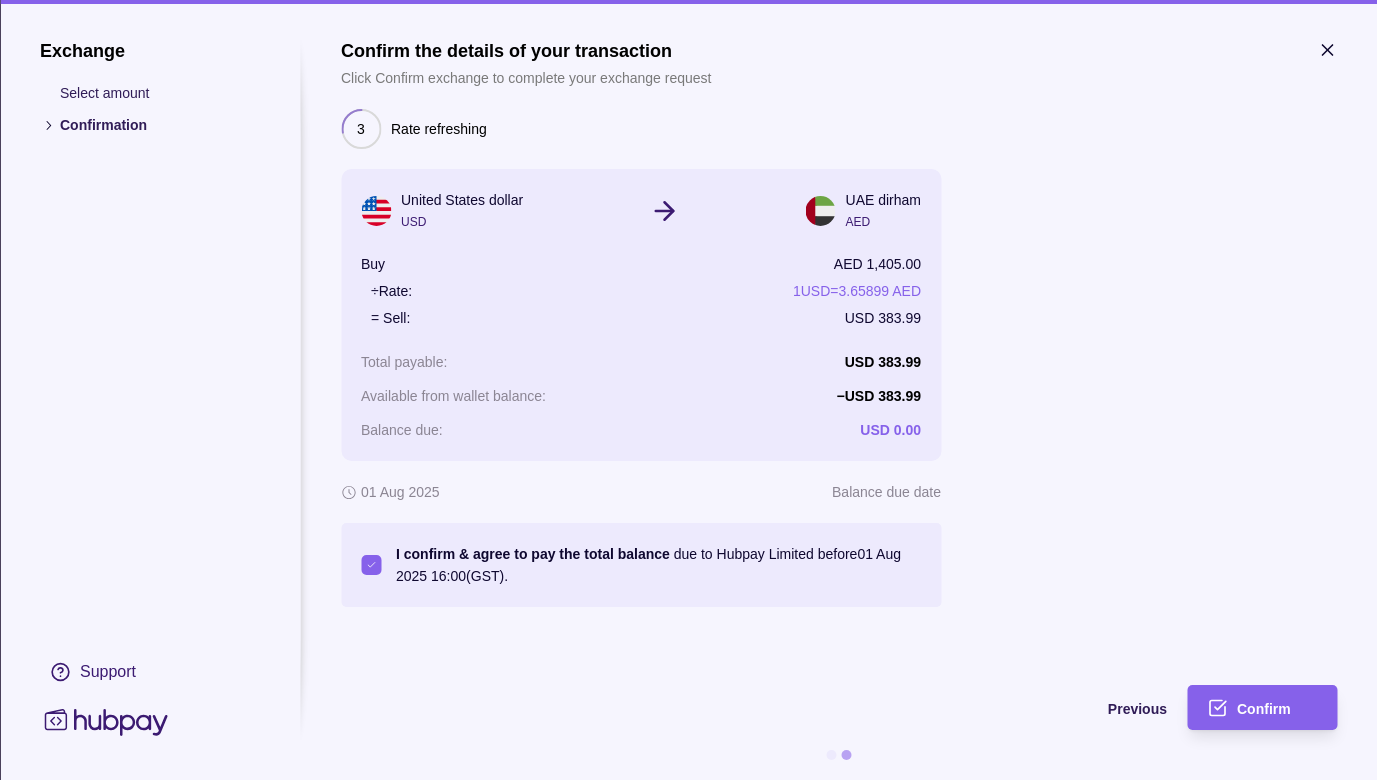 click 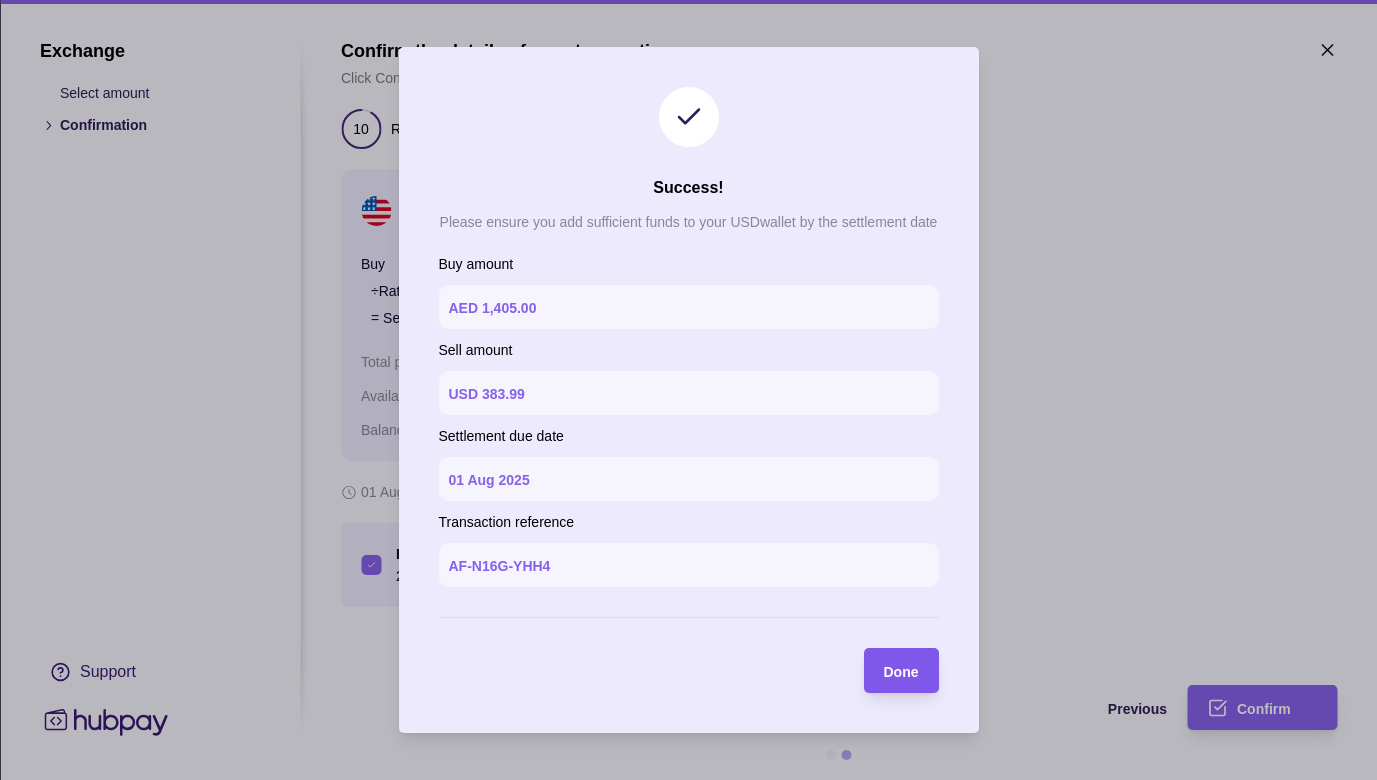 click on "Done" at bounding box center (886, 670) 